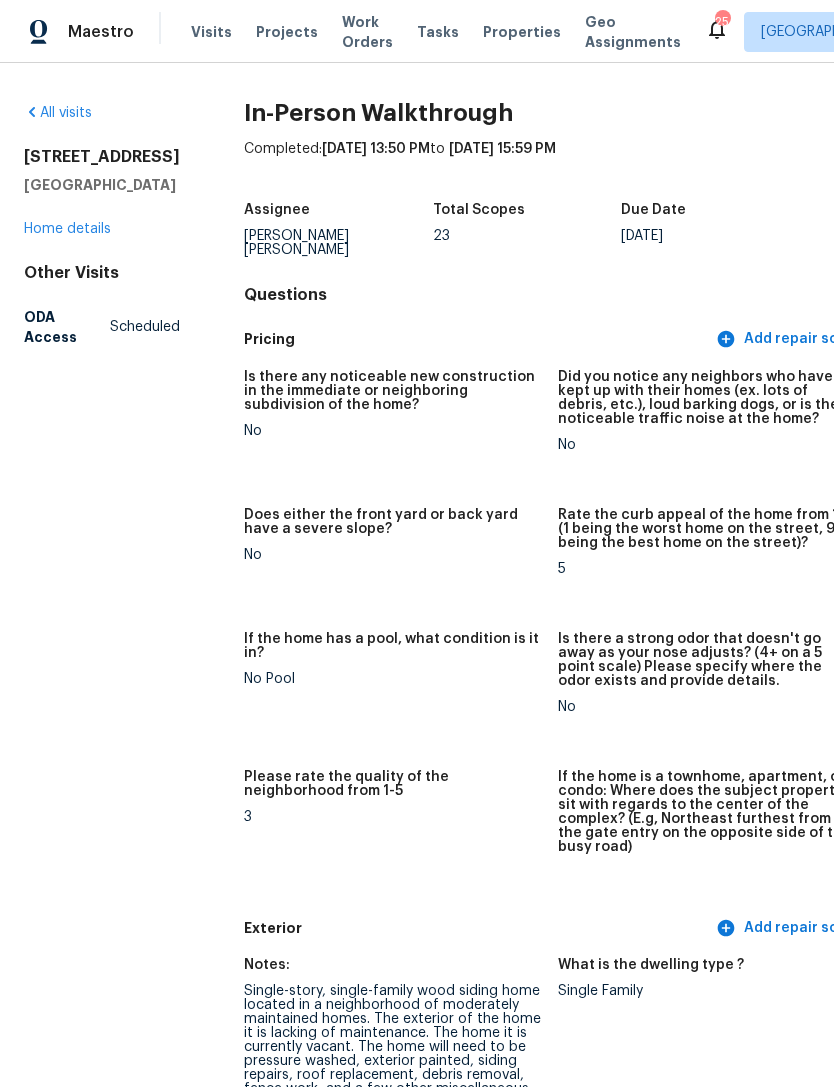 scroll, scrollTop: 0, scrollLeft: 0, axis: both 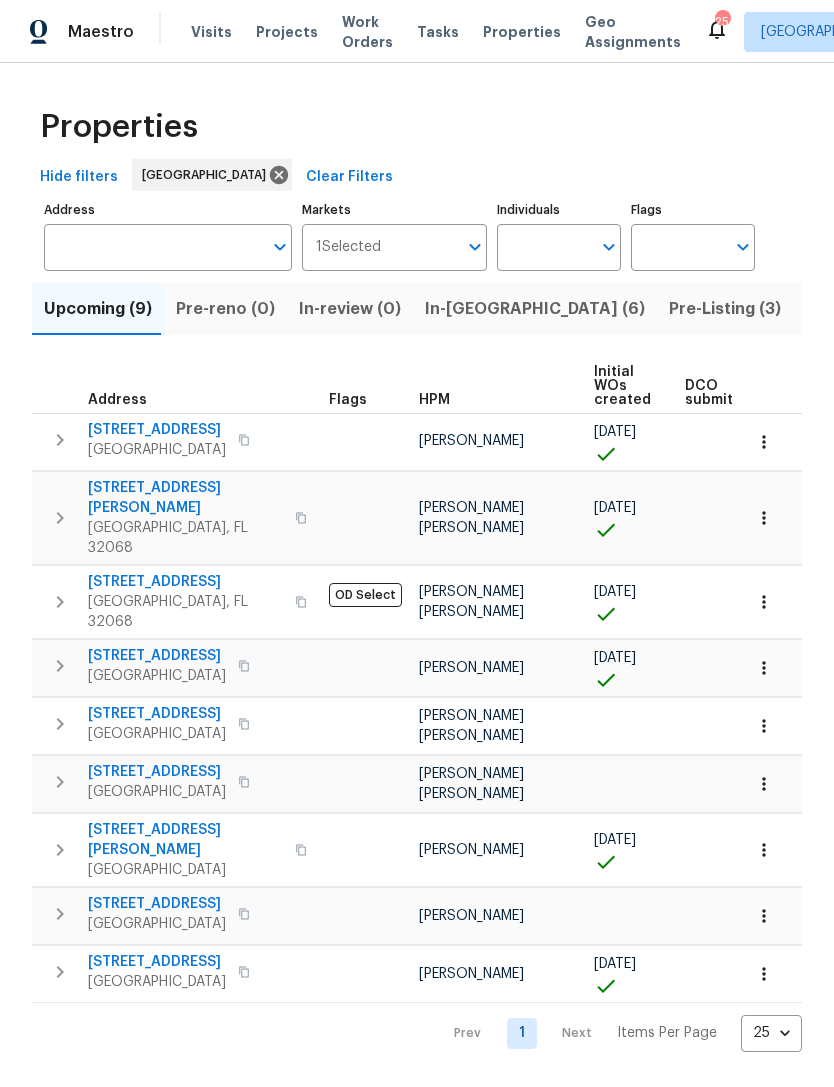 click on "In-reno (6)" at bounding box center (535, 309) 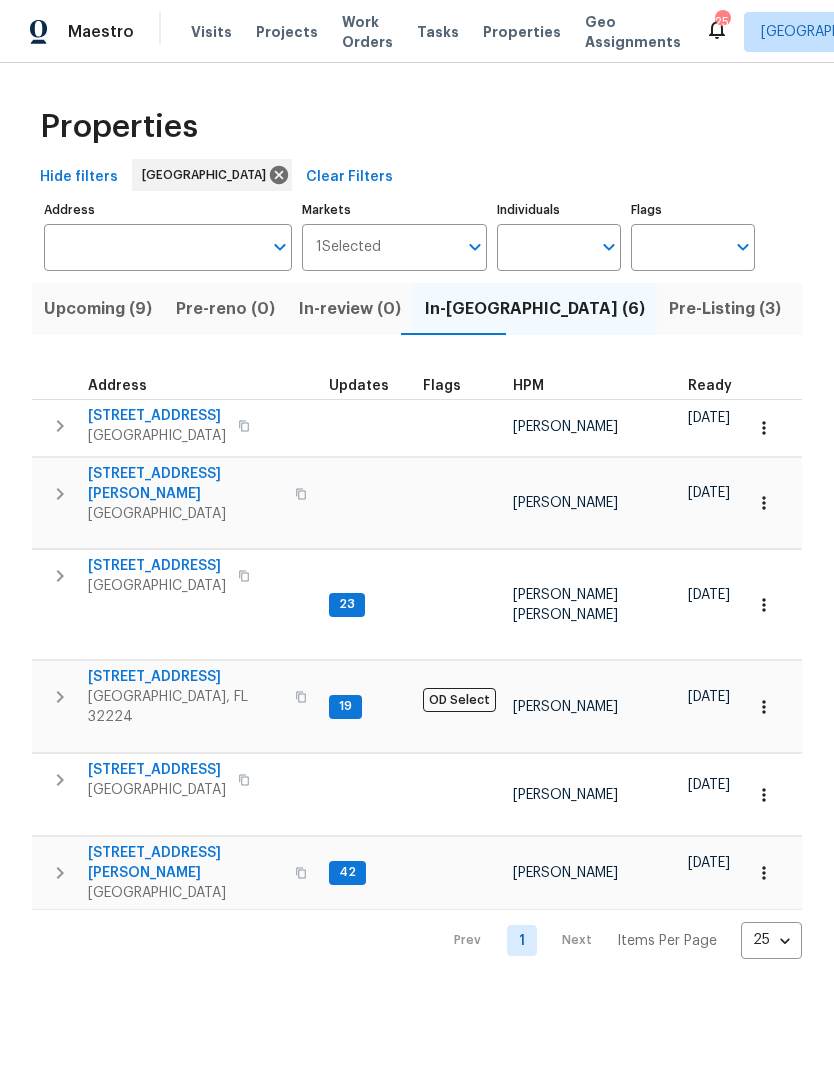 click on "Orange Park, FL 32073" at bounding box center (157, 586) 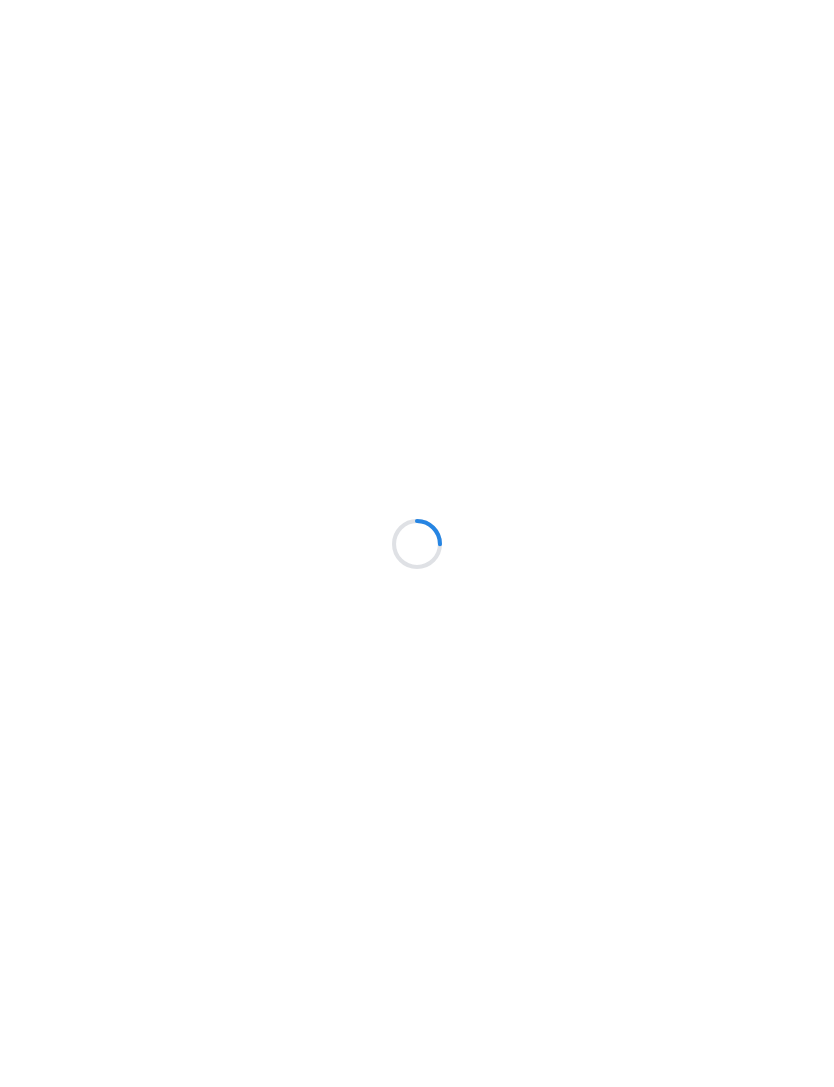 scroll, scrollTop: 0, scrollLeft: 0, axis: both 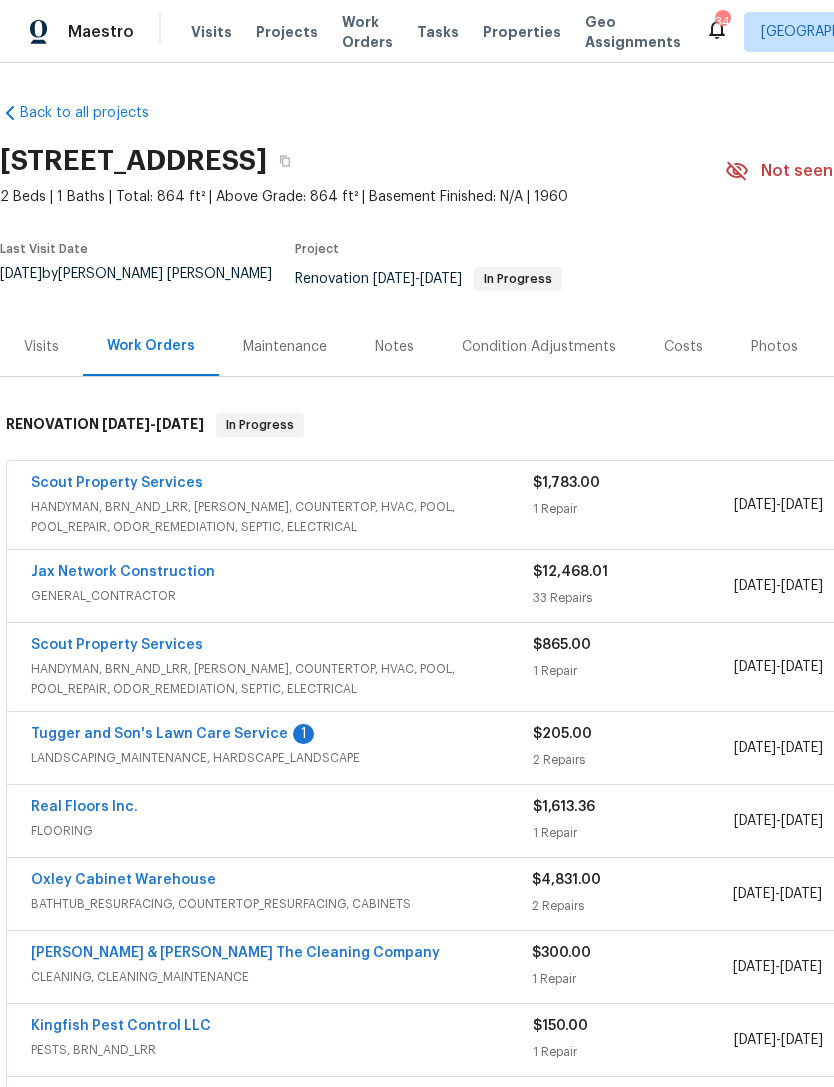 click on "GENERAL_CONTRACTOR" at bounding box center (282, 596) 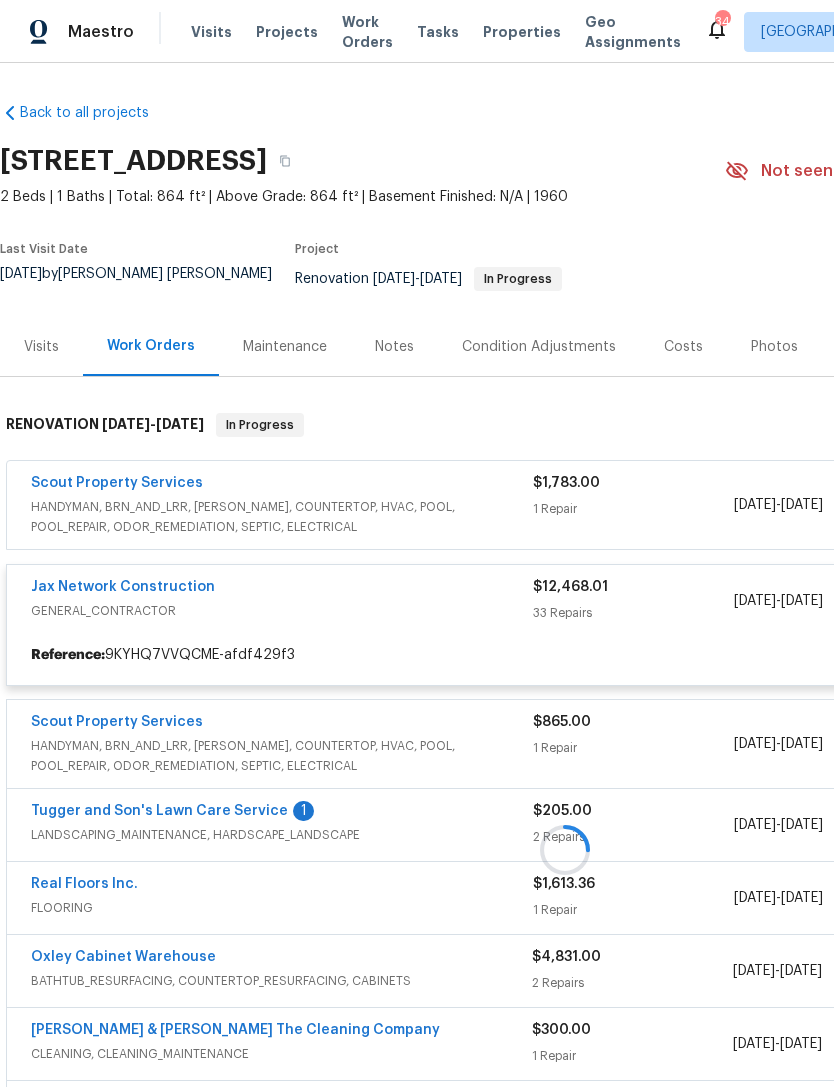 click at bounding box center [565, 849] 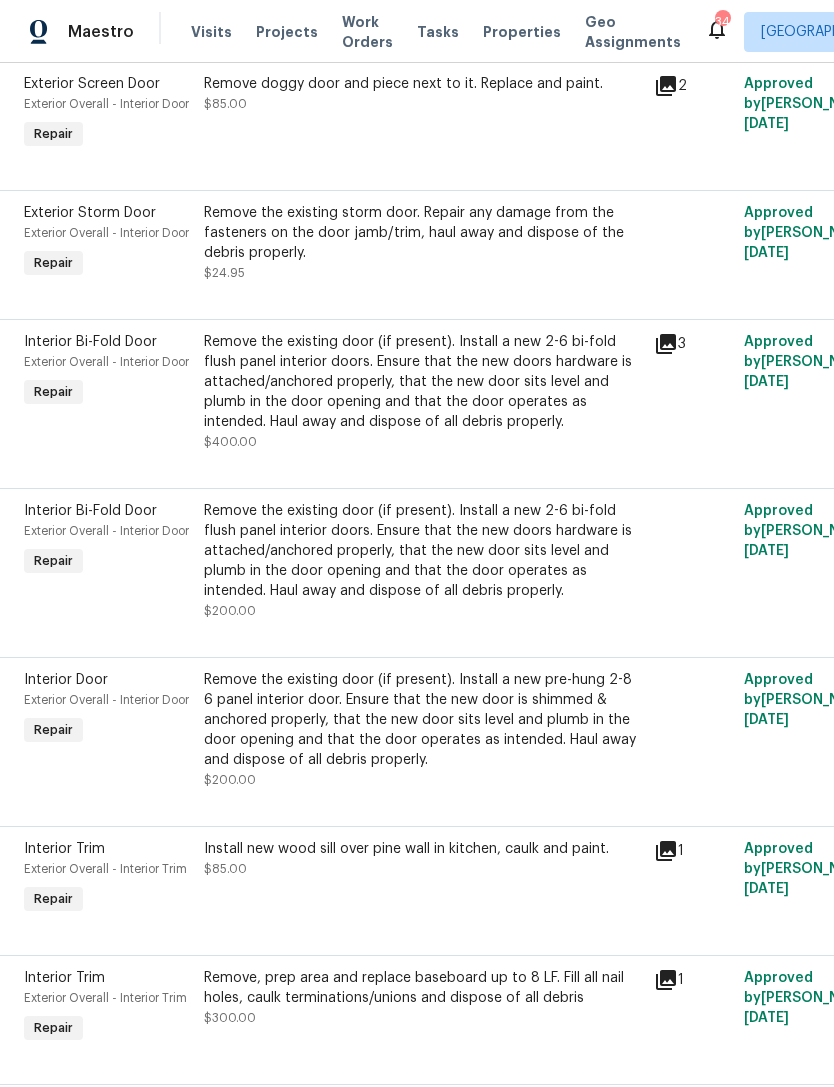 scroll, scrollTop: 2842, scrollLeft: 7, axis: both 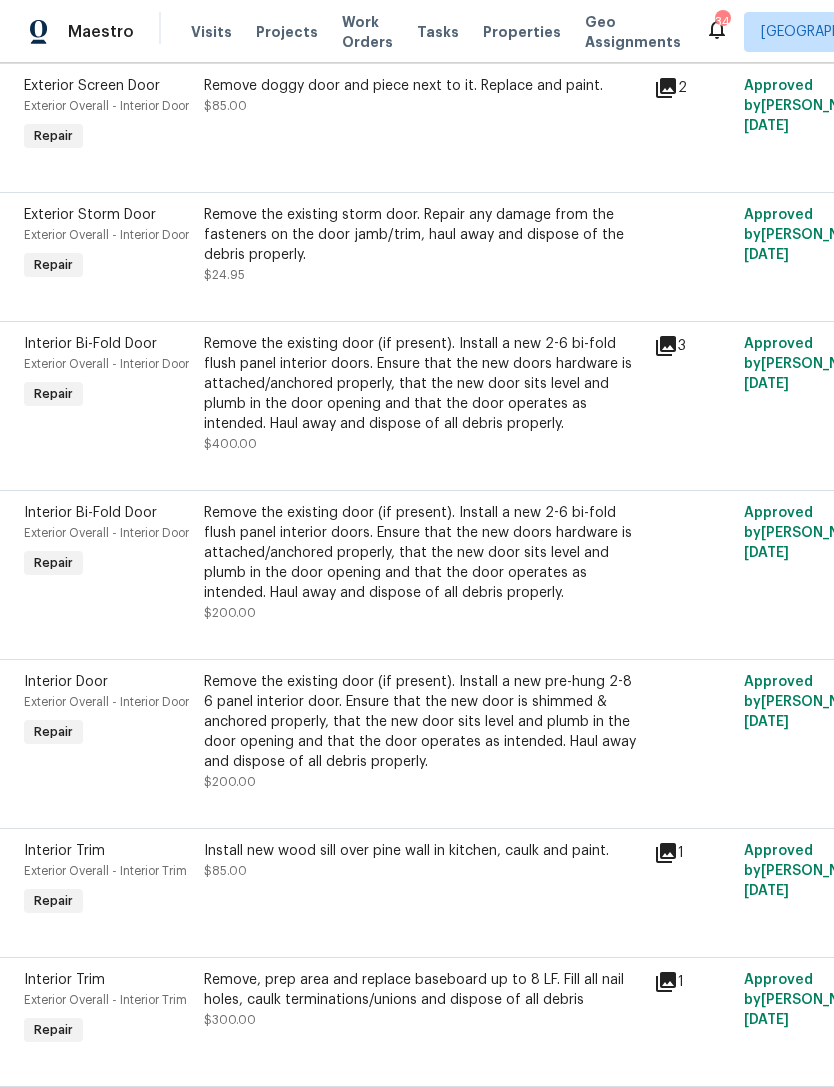click on "Remove the existing door (if present). Install a new 2-6 bi-fold flush panel interior doors. Ensure that the new doors hardware is attached/anchored properly, that the new door sits level and plumb in the door opening and that the door operates as intended. Haul away and dispose of all debris properly." at bounding box center [423, 553] 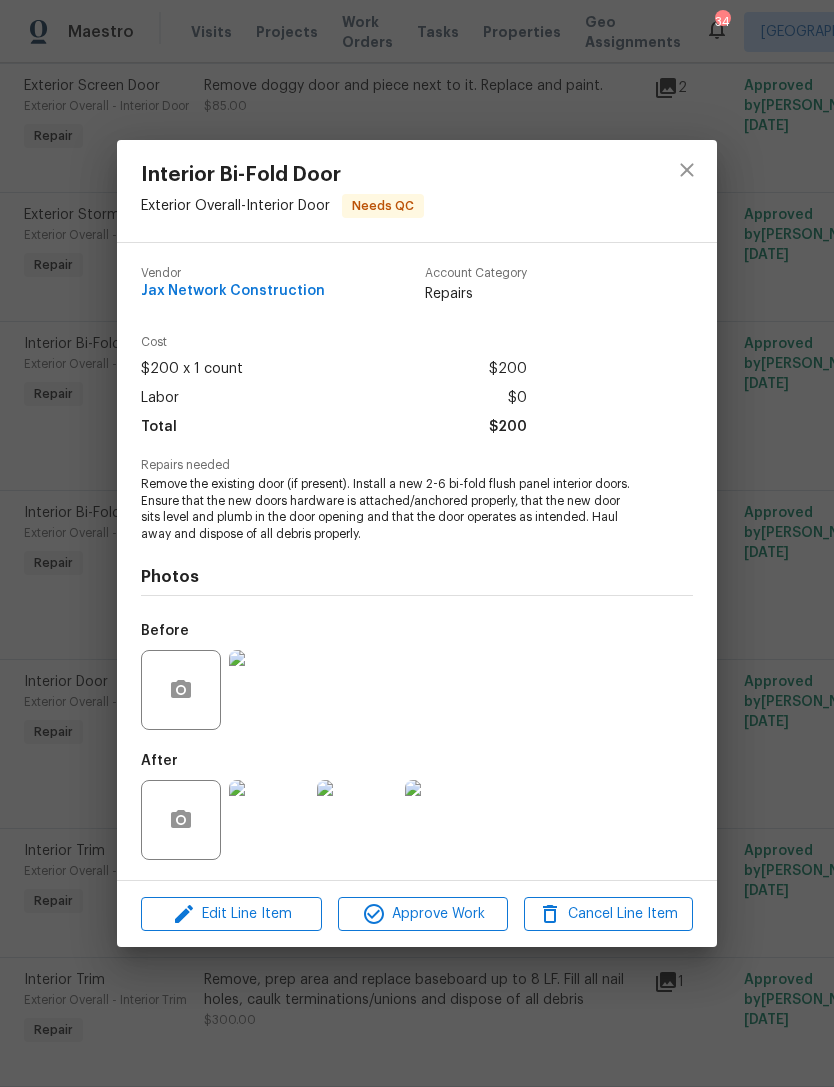 click at bounding box center [269, 820] 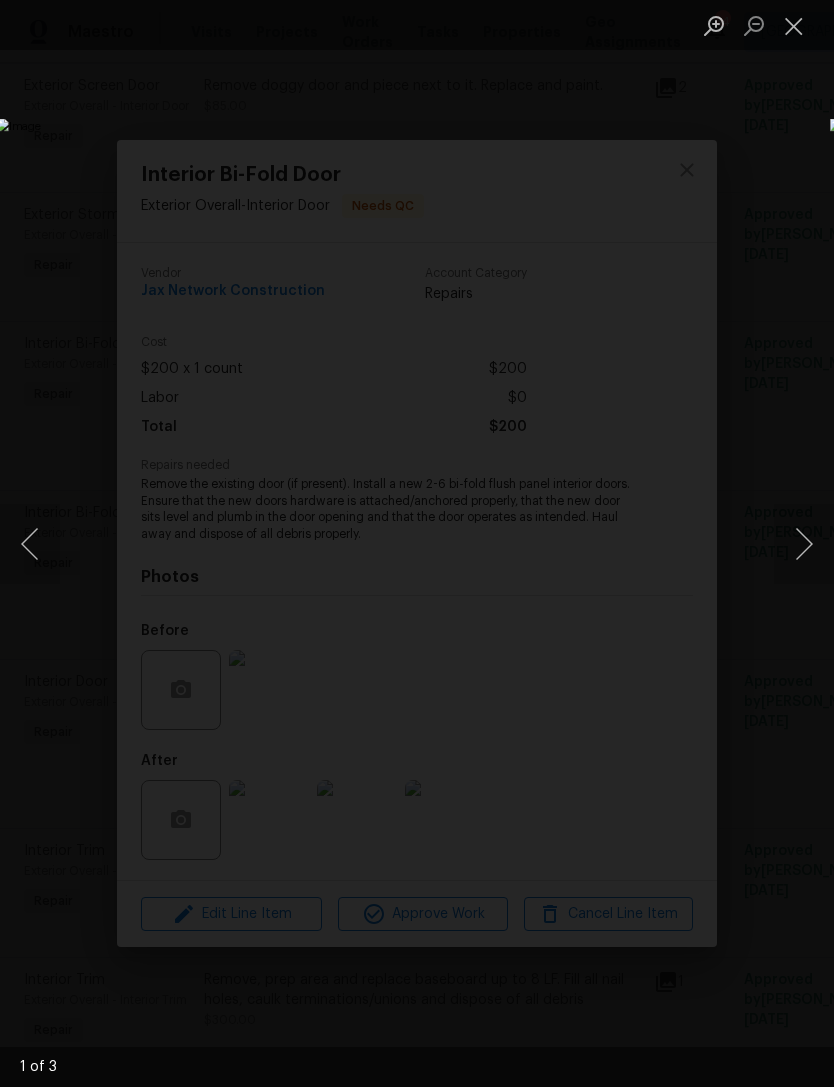 click at bounding box center (804, 544) 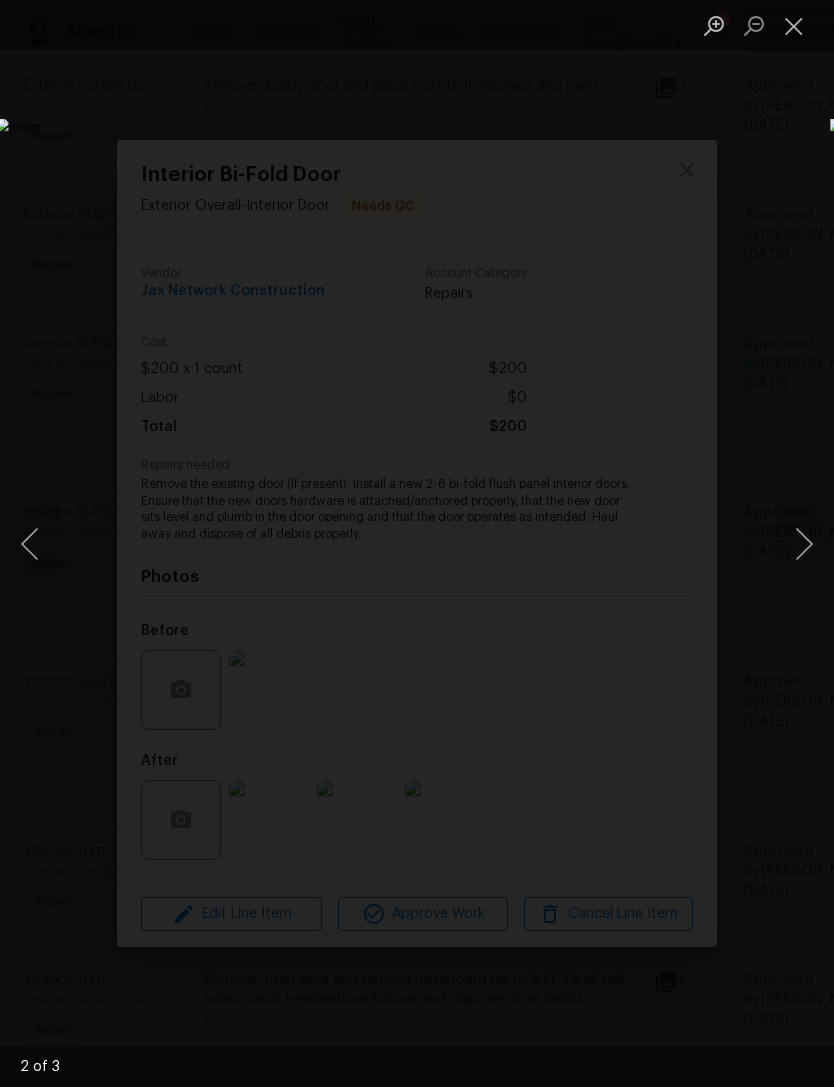 click at bounding box center [804, 544] 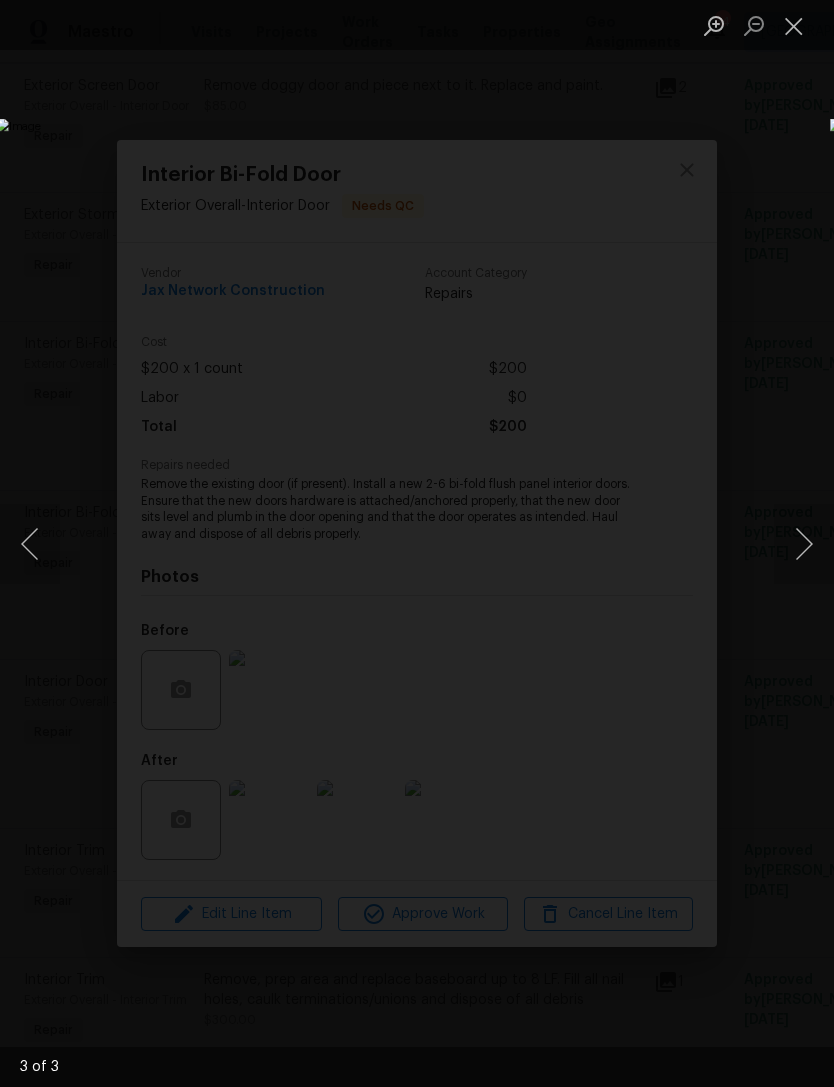 click at bounding box center [794, 25] 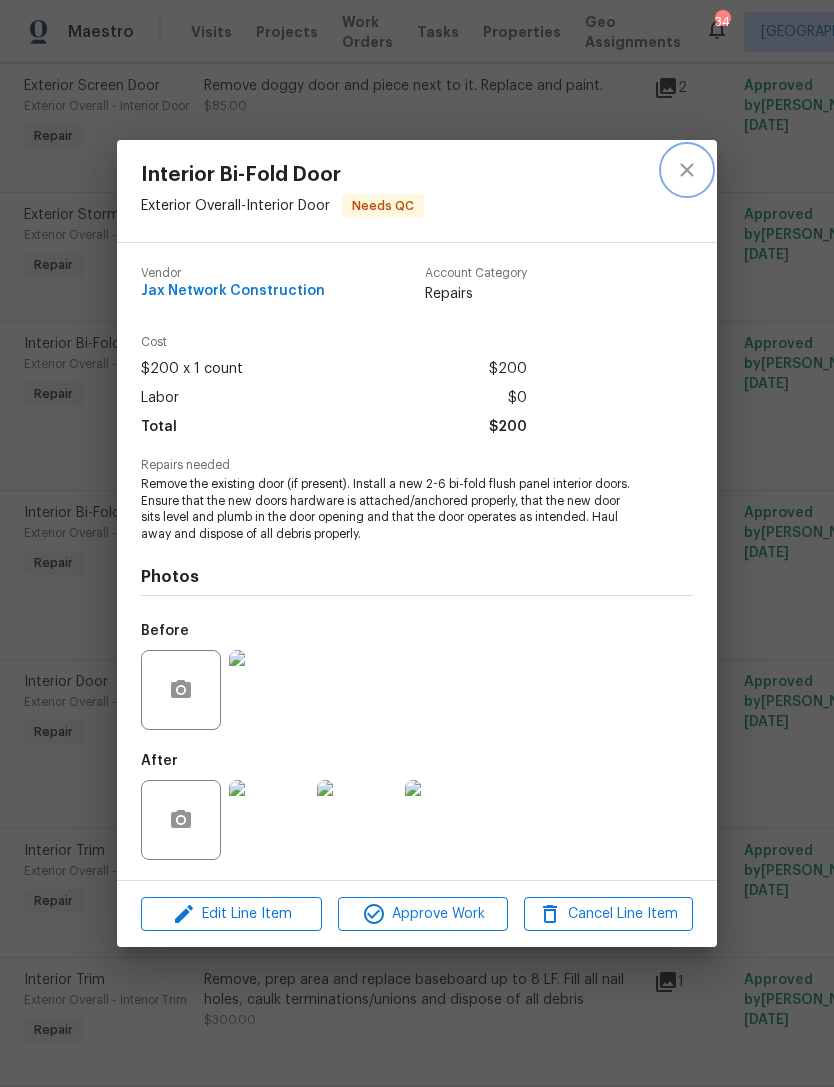 click 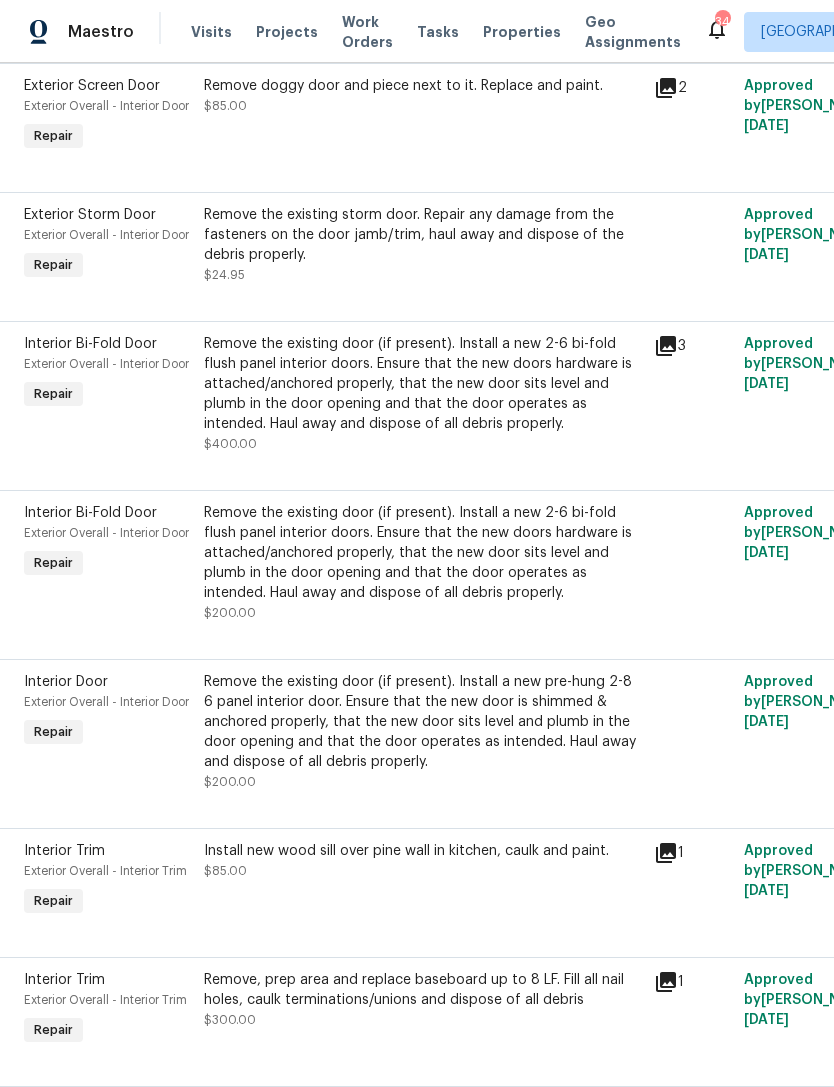 click 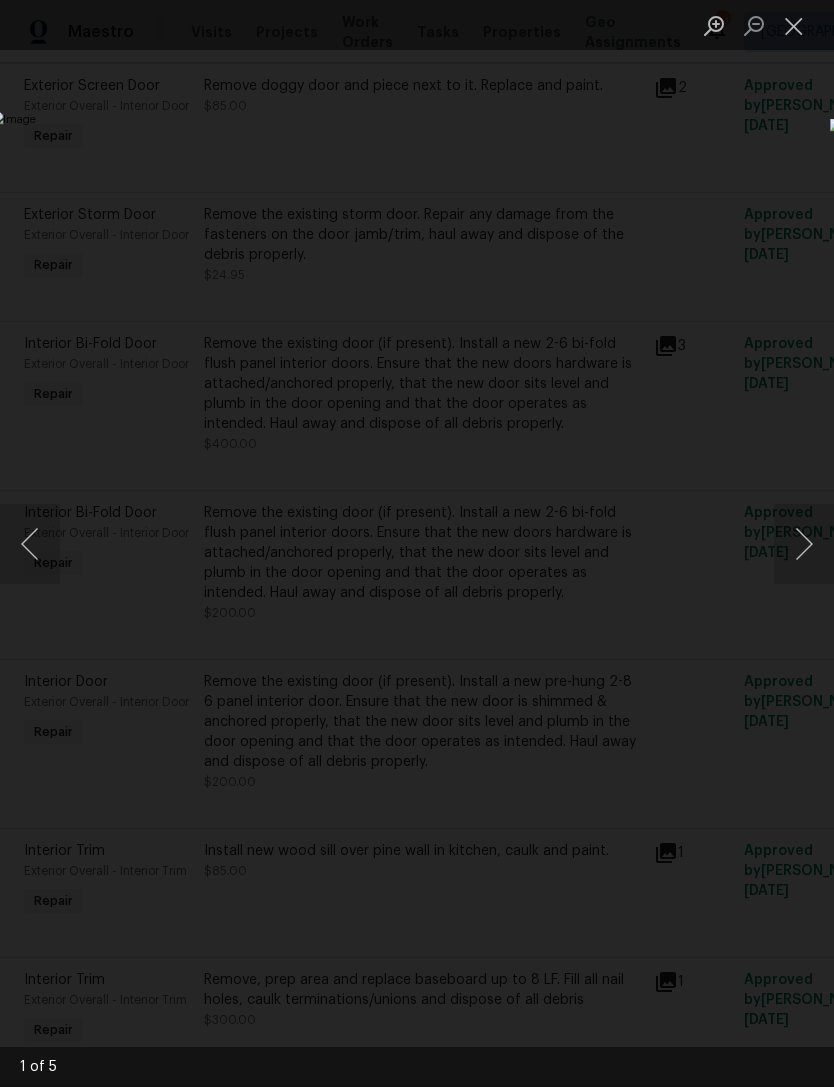 click at bounding box center (804, 544) 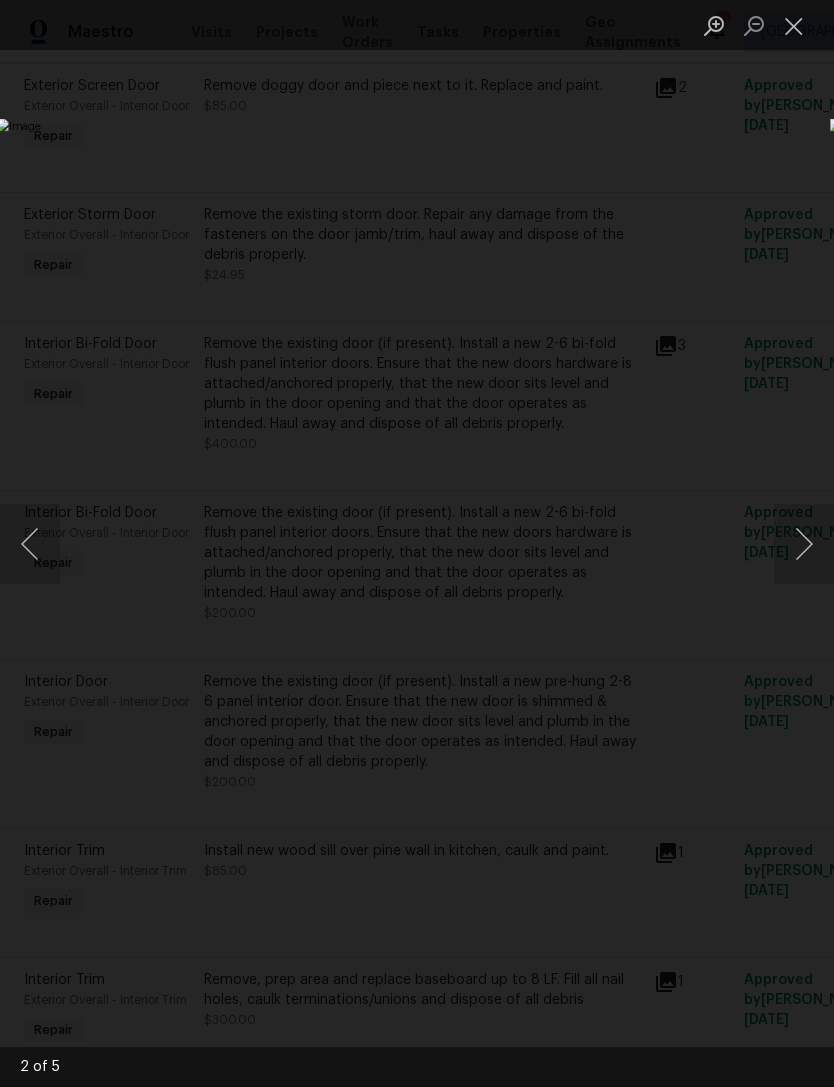 click at bounding box center (804, 544) 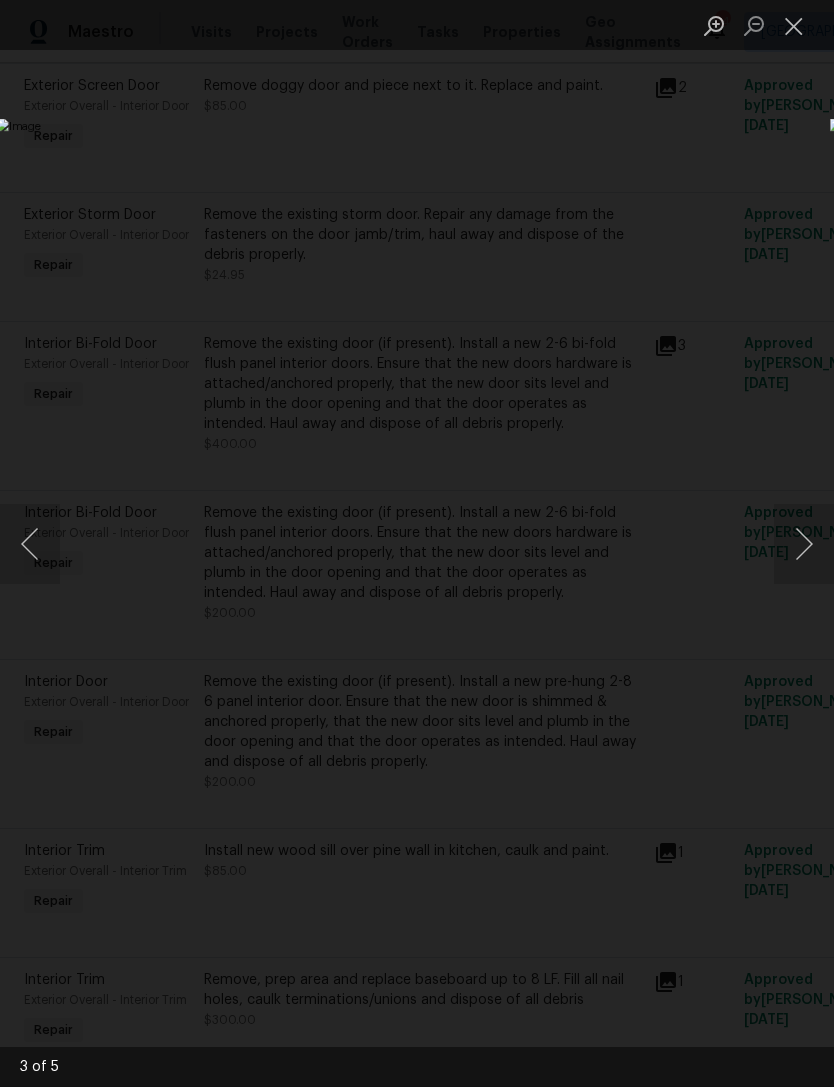 click at bounding box center (804, 544) 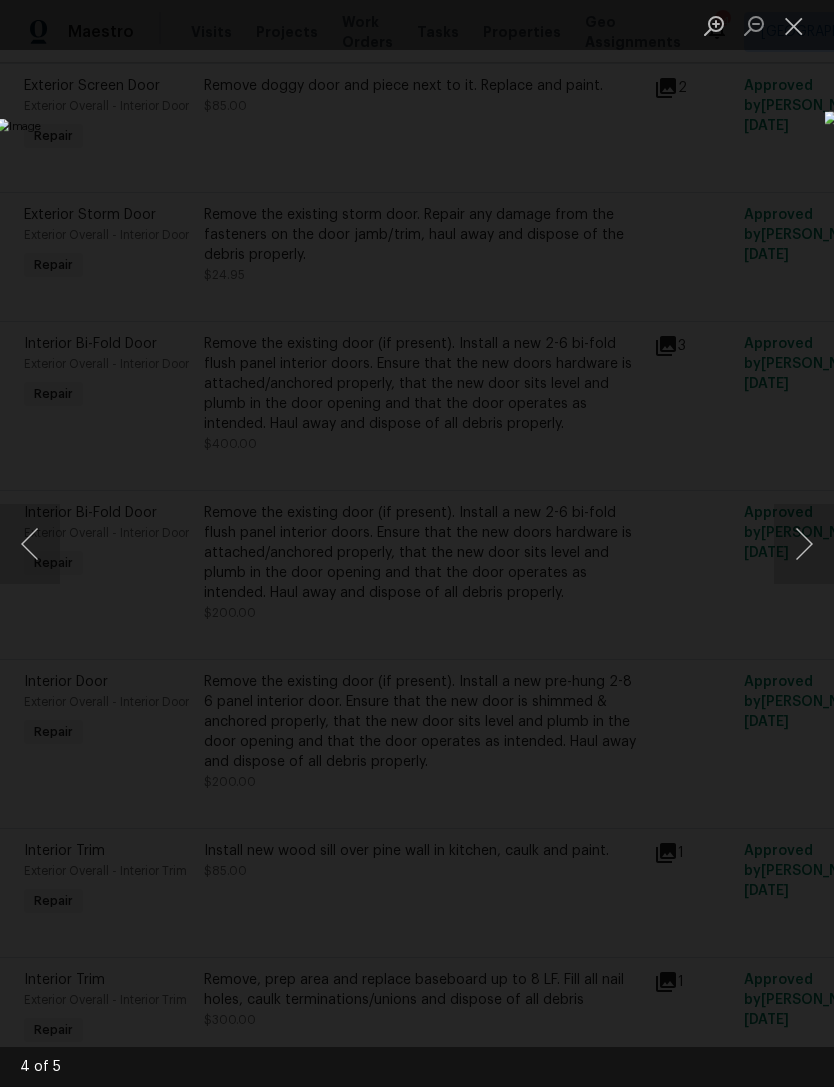 click at bounding box center [794, 25] 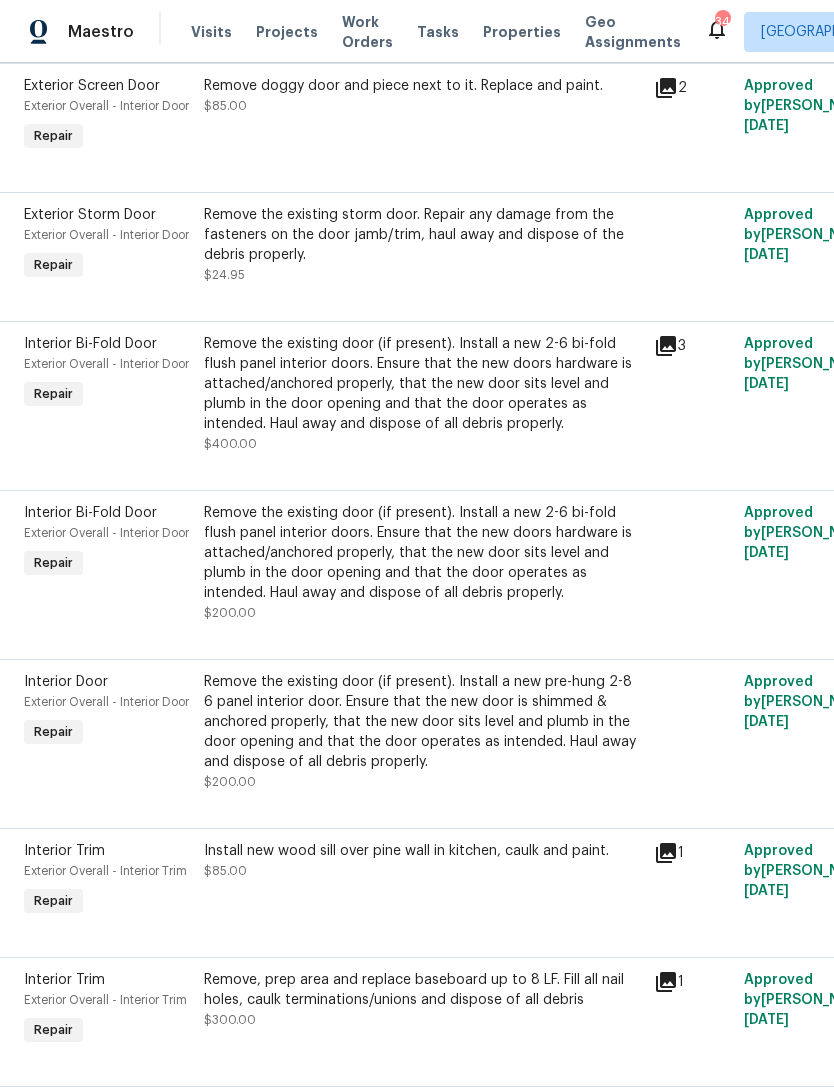 click on "Properties" at bounding box center (522, 32) 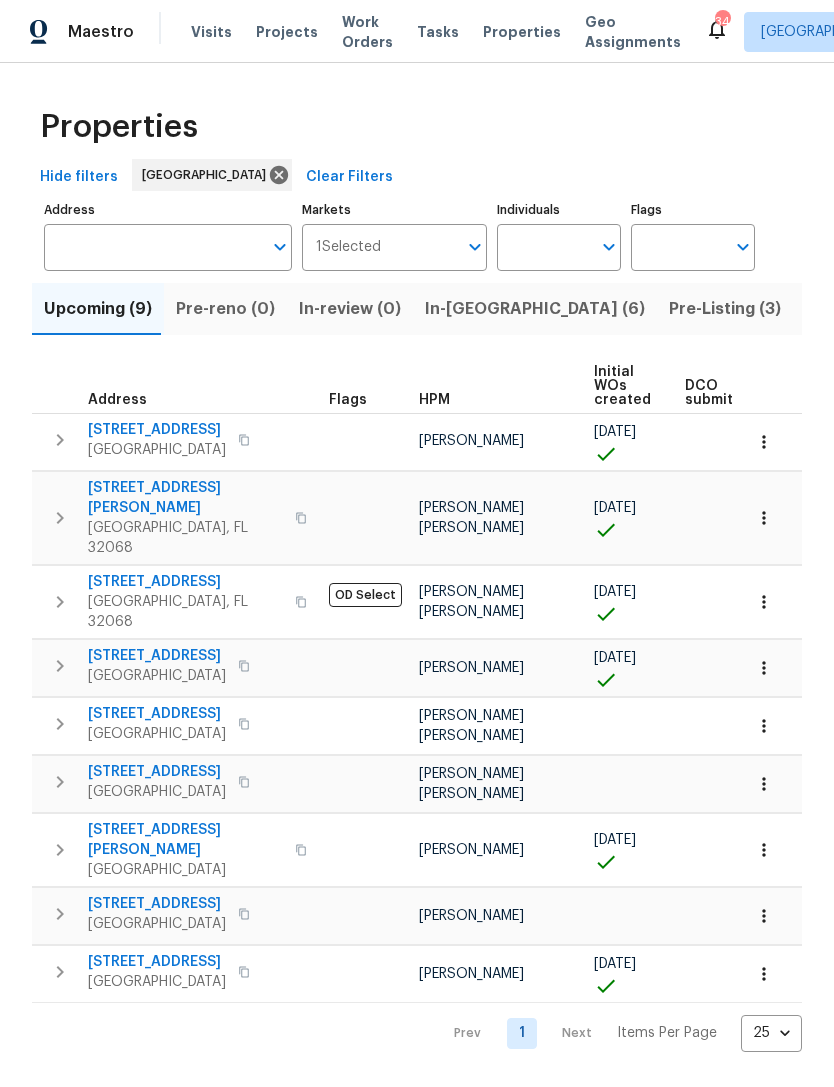 click on "Pre-Listing (3)" at bounding box center [725, 309] 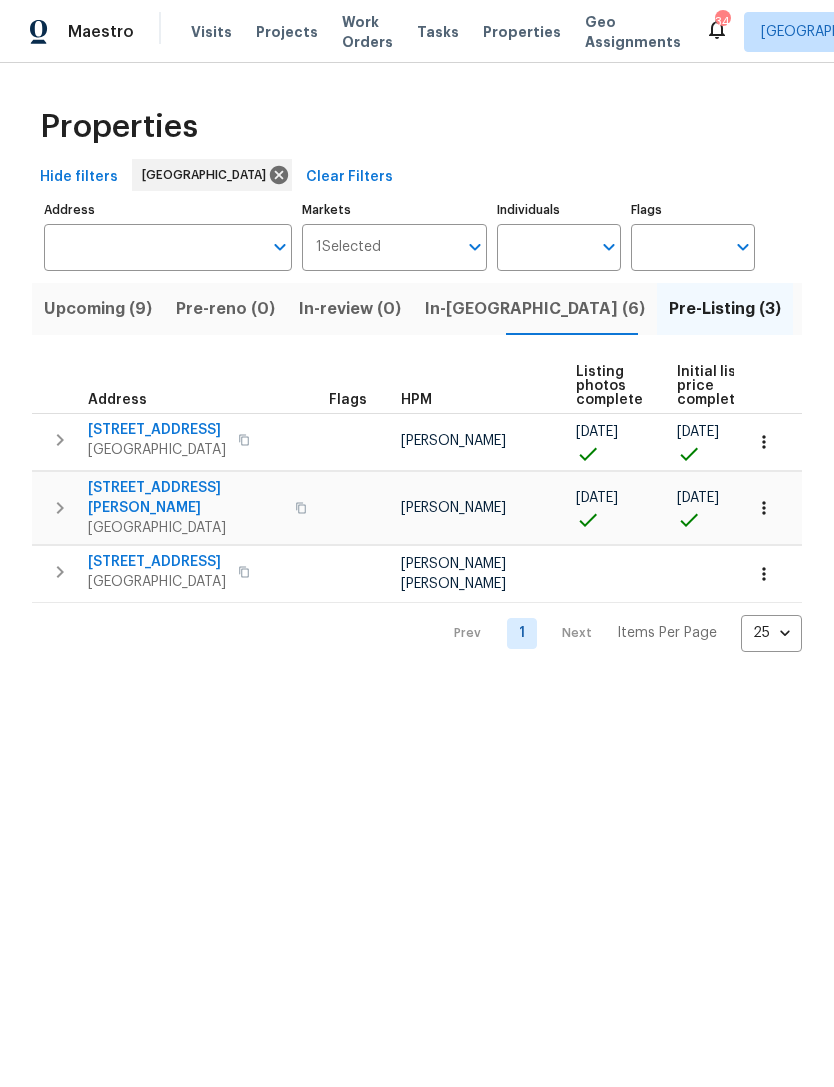 click on "2884 Decidely St" at bounding box center (157, 562) 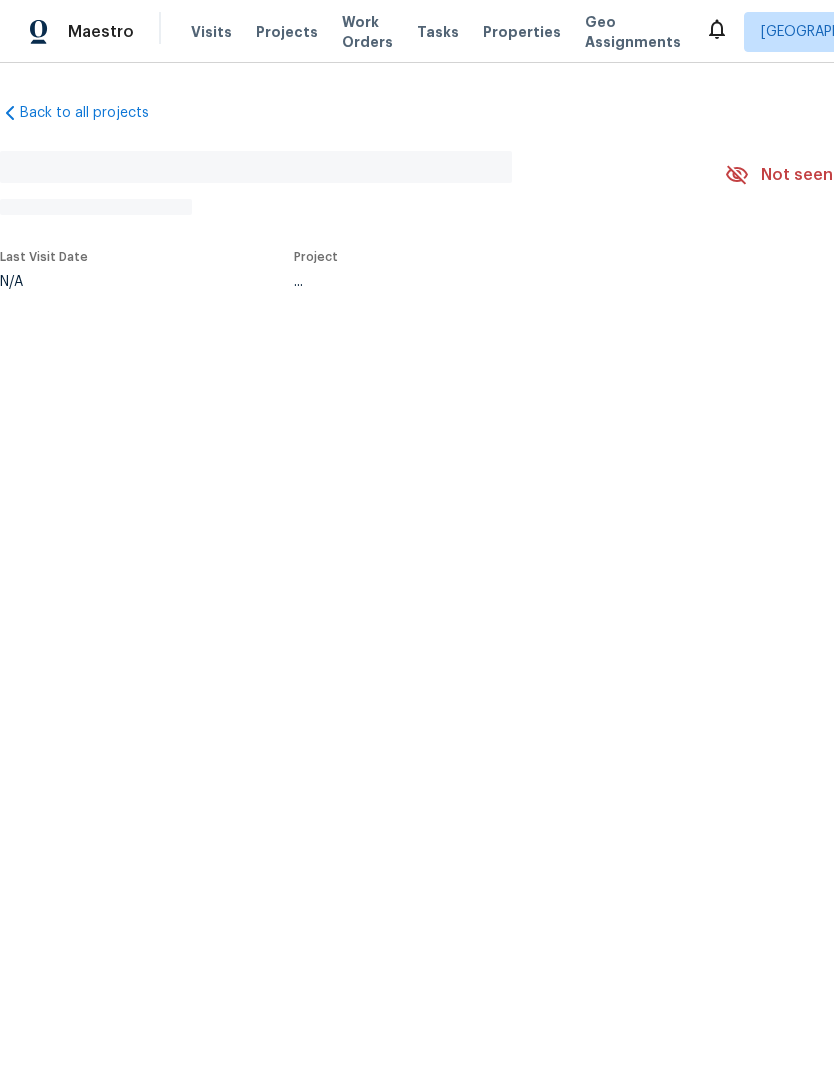 scroll, scrollTop: 0, scrollLeft: 0, axis: both 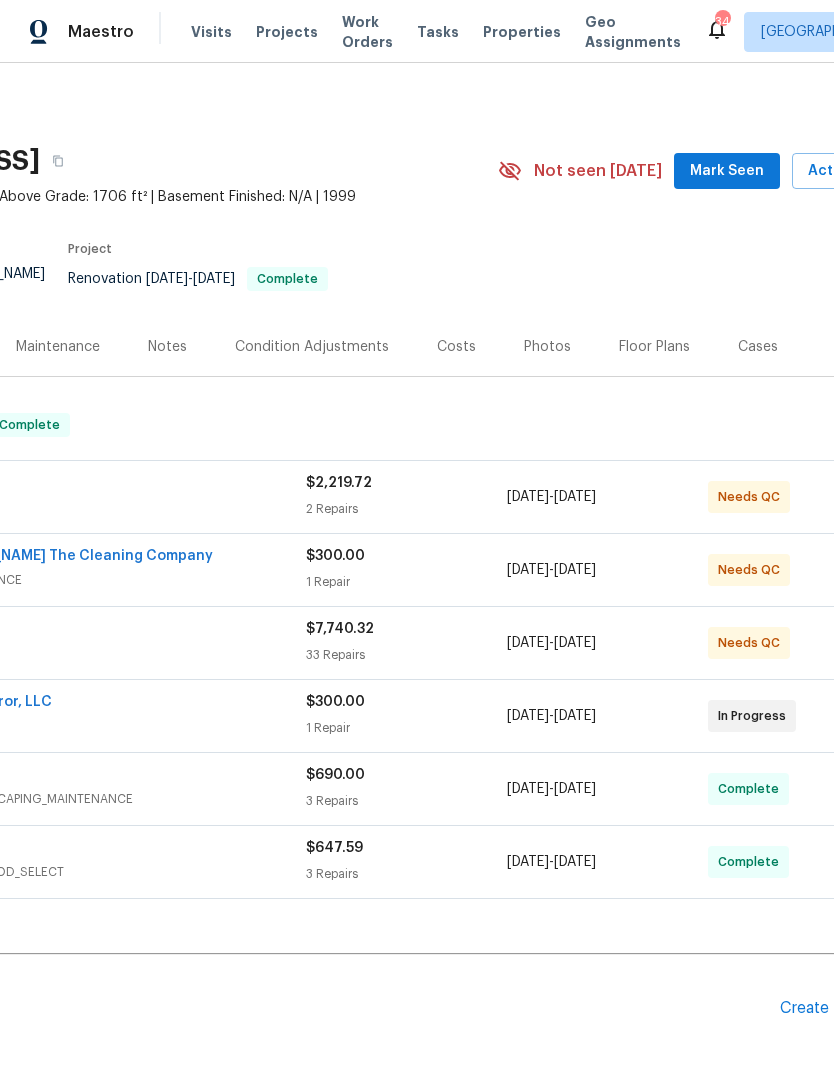 click on "Photos" at bounding box center [547, 347] 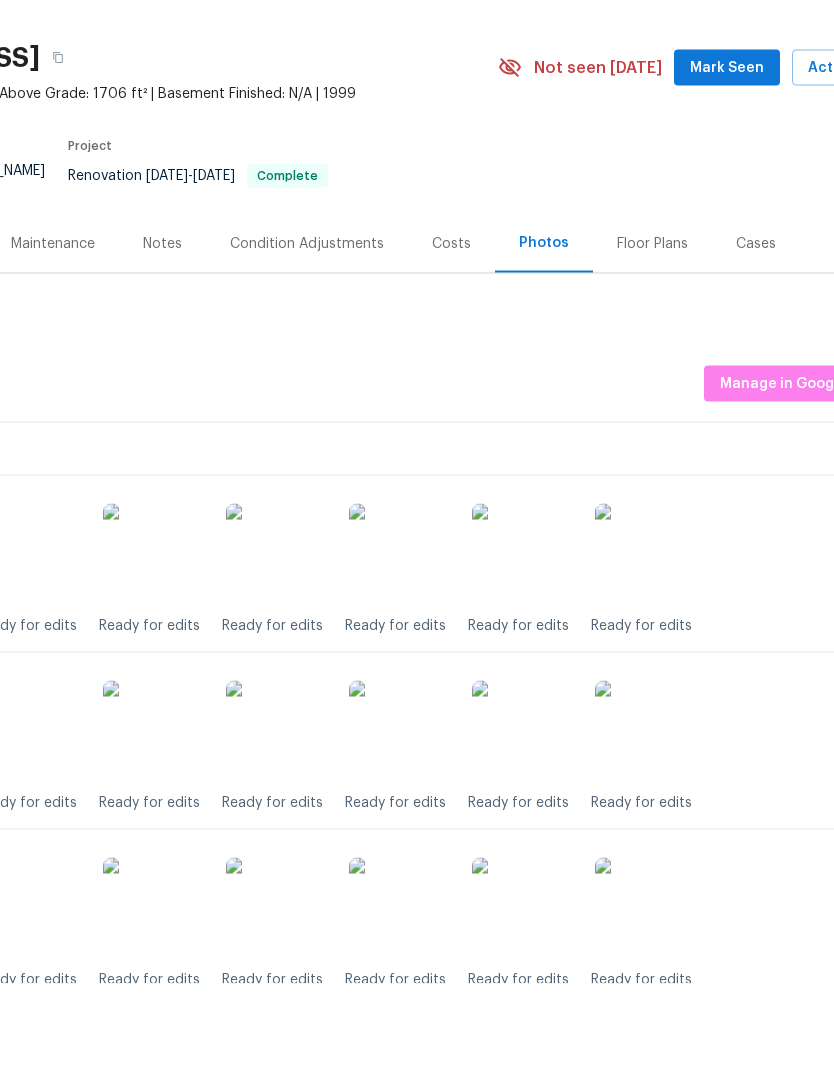 scroll, scrollTop: 0, scrollLeft: 0, axis: both 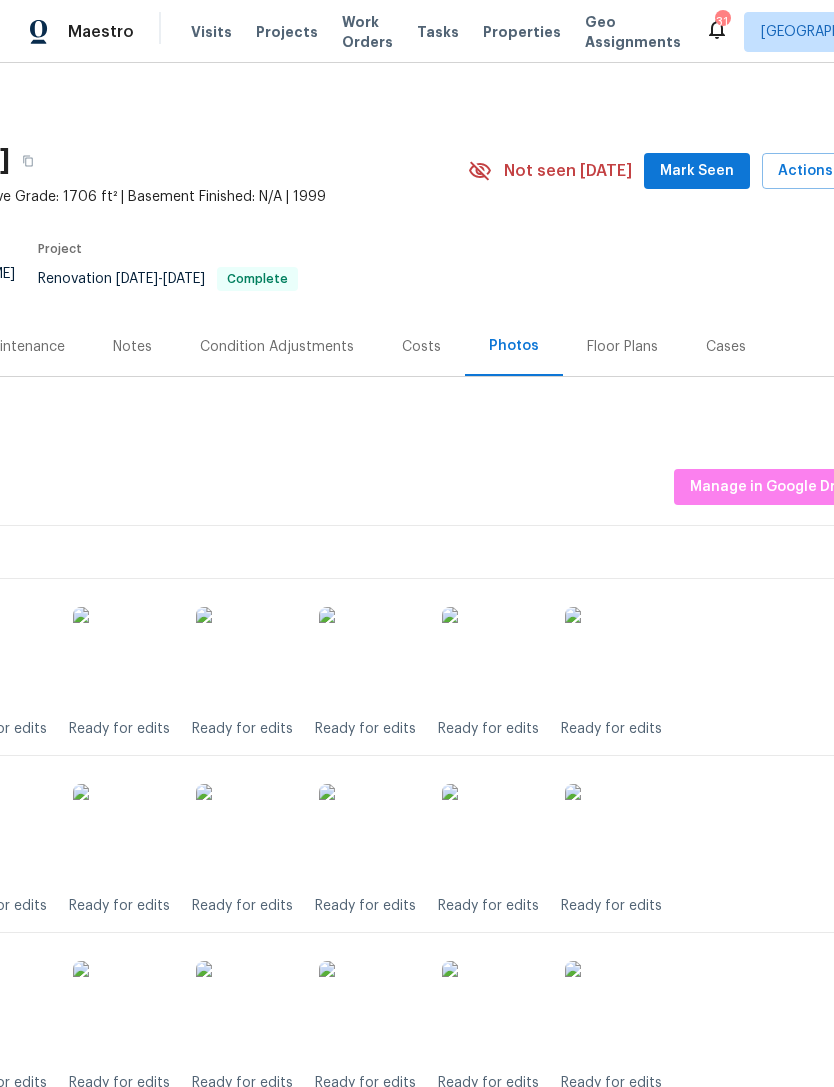 click on "Properties" at bounding box center (522, 32) 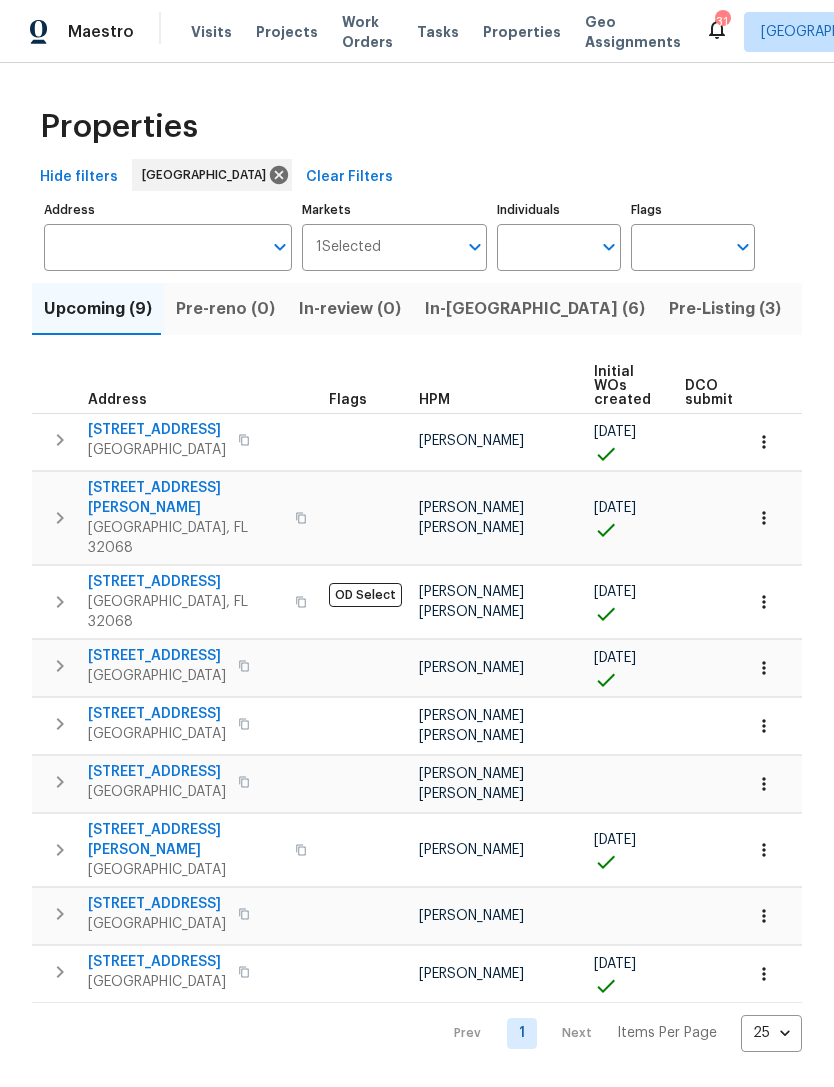 click on "In-[GEOGRAPHIC_DATA] (6)" at bounding box center (535, 309) 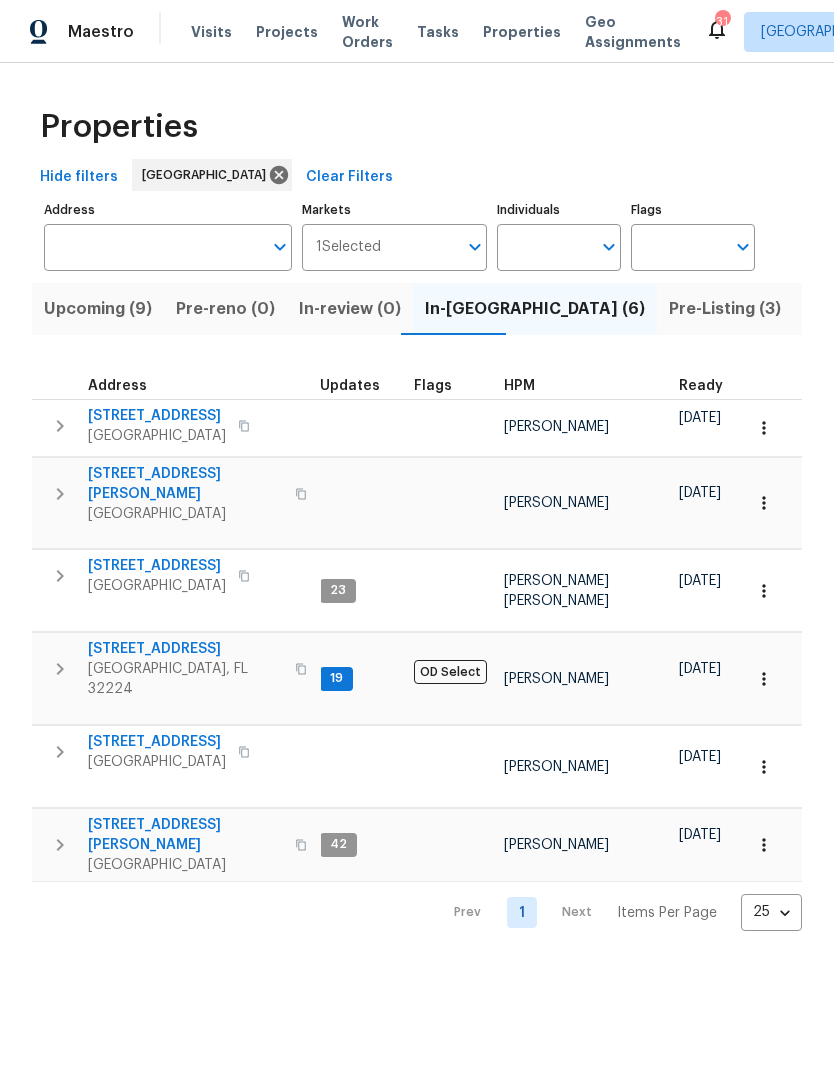scroll, scrollTop: 0, scrollLeft: 6, axis: horizontal 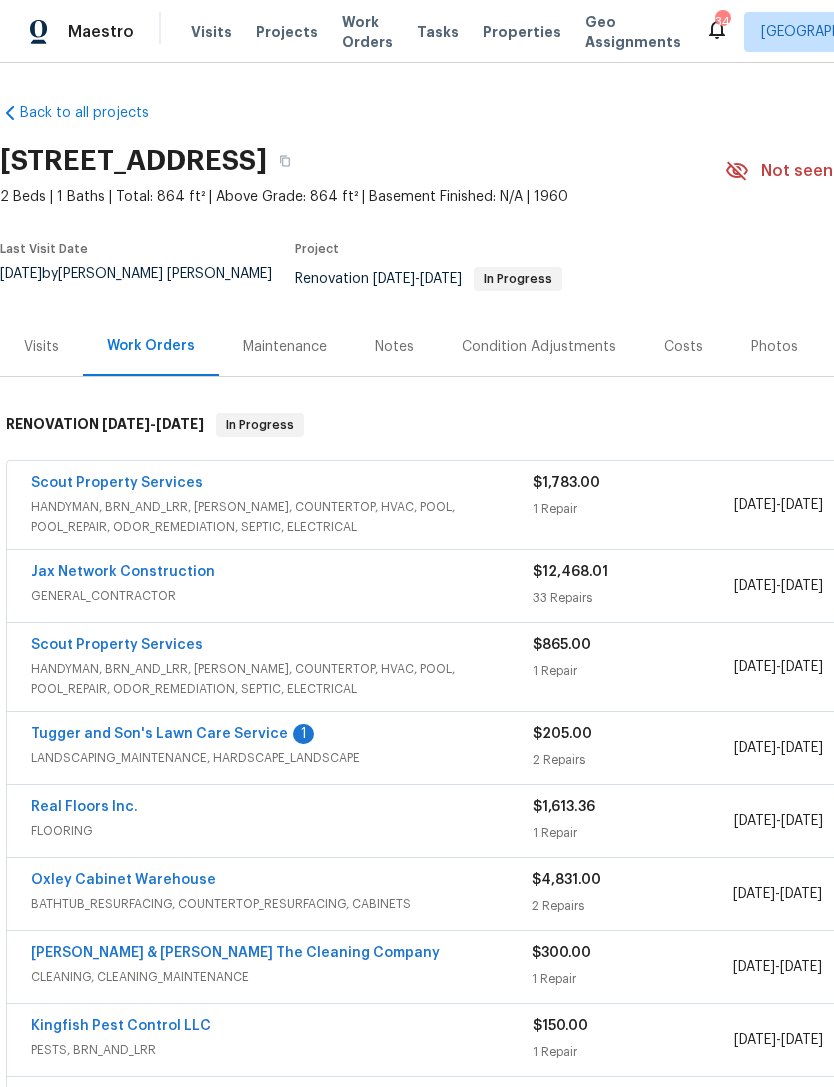 click on "Jax Network Construction" at bounding box center (123, 572) 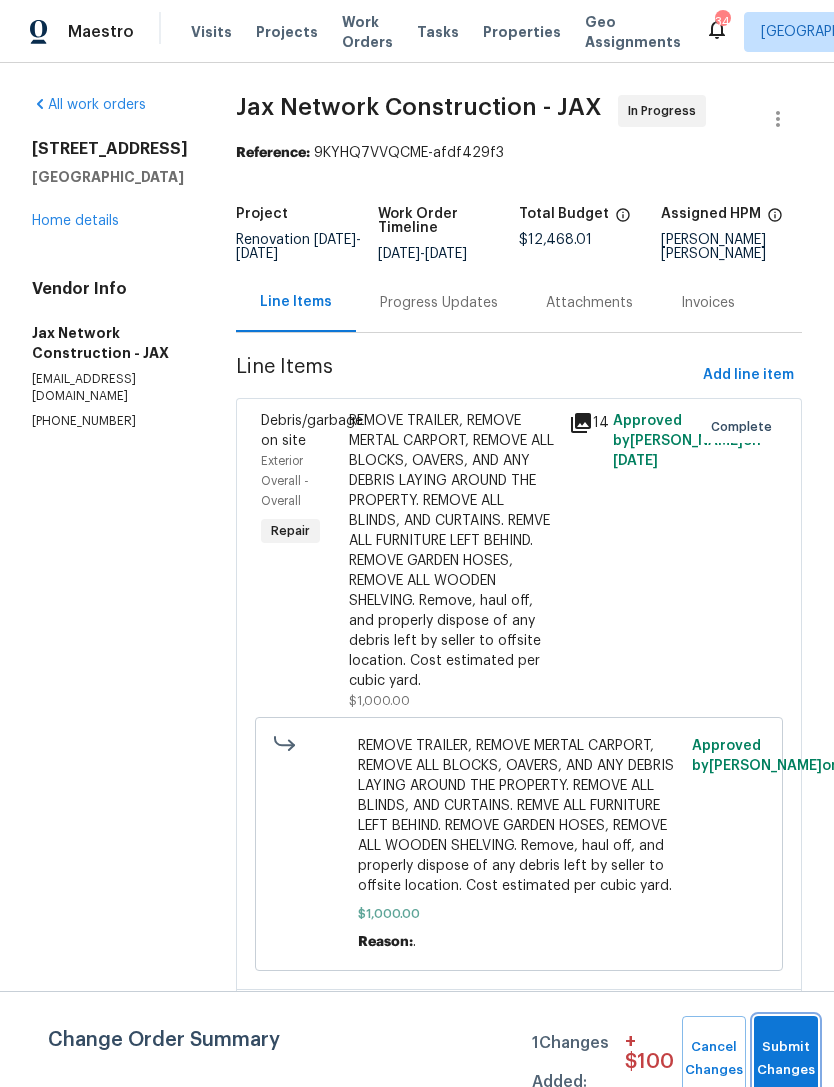 click on "Submit Changes" at bounding box center (786, 1059) 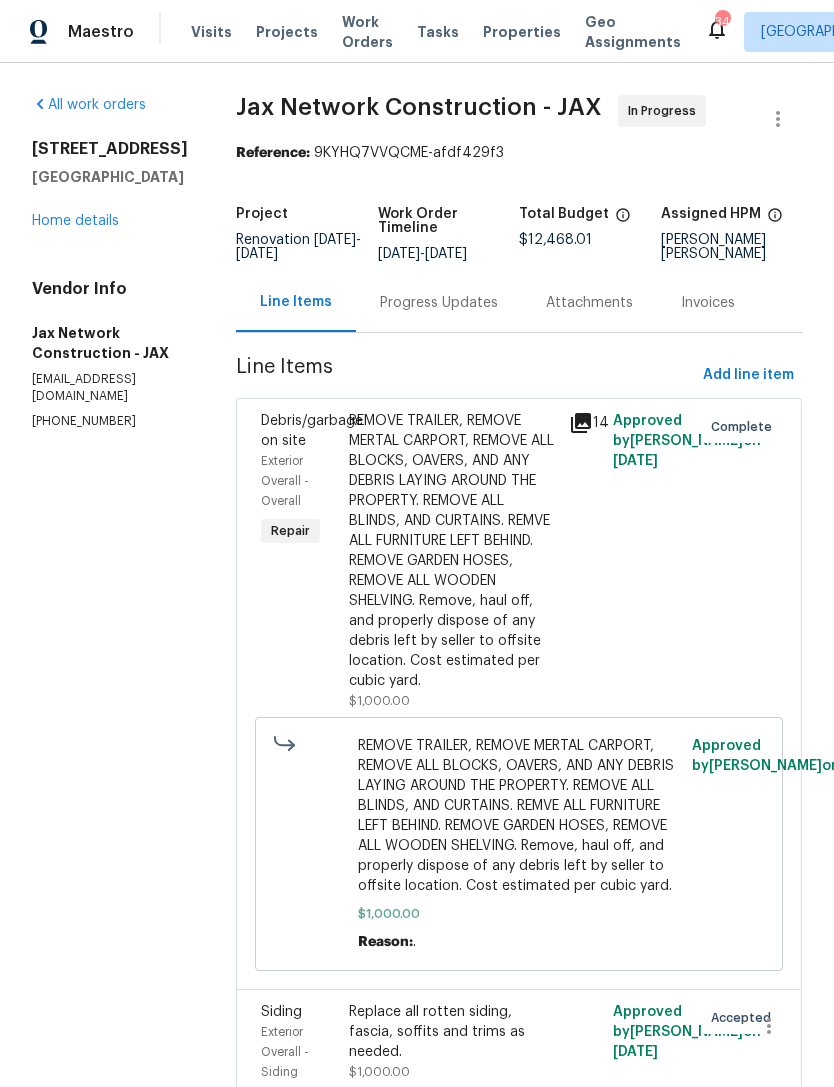 click on "Home details" at bounding box center [75, 221] 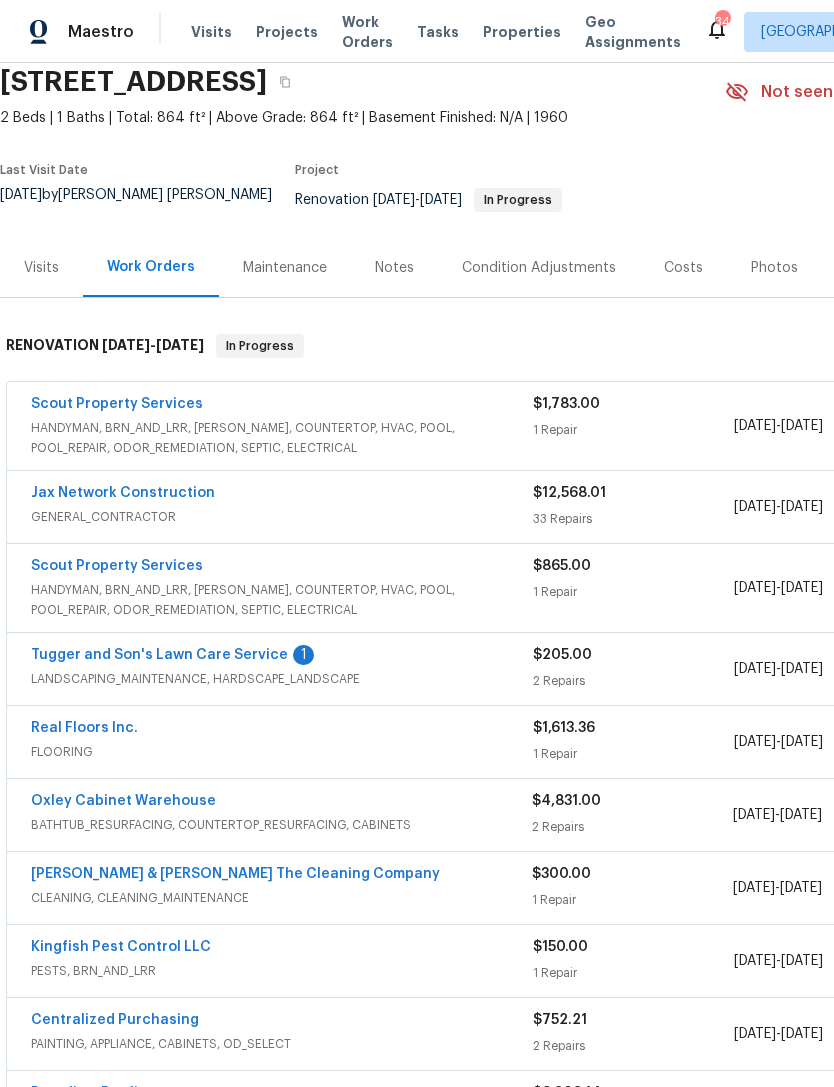 scroll, scrollTop: 78, scrollLeft: 0, axis: vertical 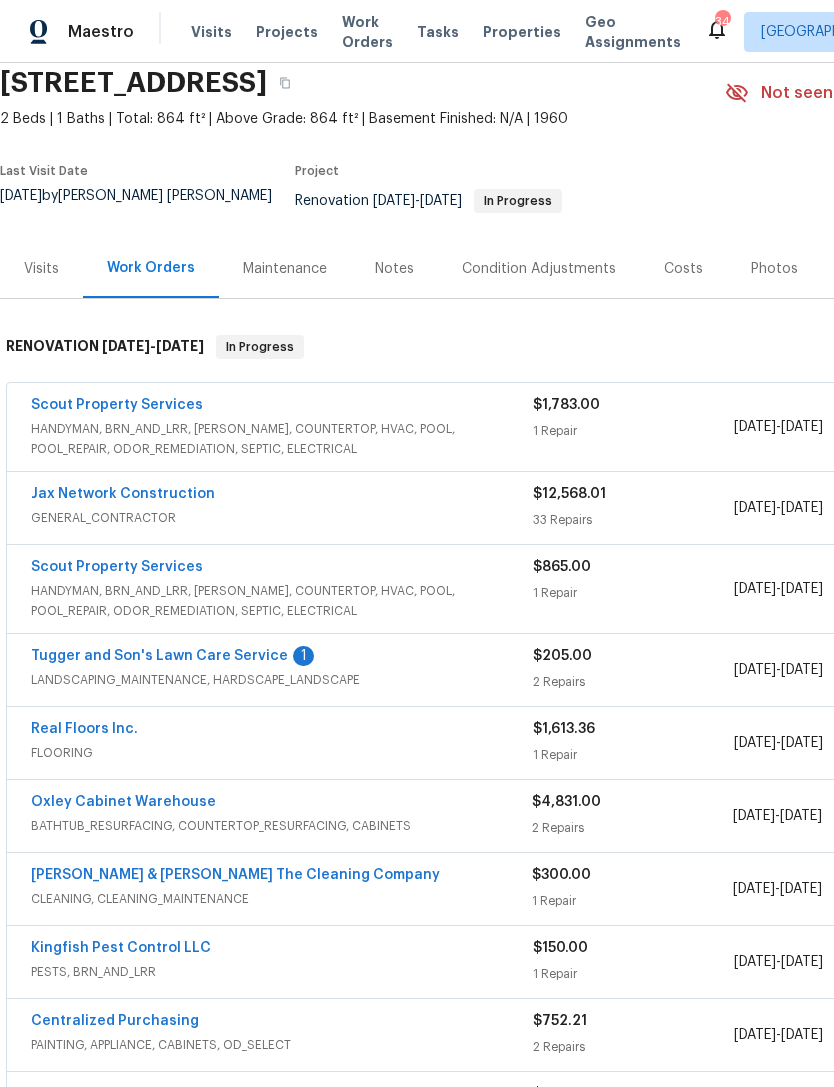 click on "HANDYMAN, BRN_AND_LRR, WELLS, COUNTERTOP, HVAC, POOL, POOL_REPAIR, ODOR_REMEDIATION, SEPTIC, ELECTRICAL" at bounding box center [282, 439] 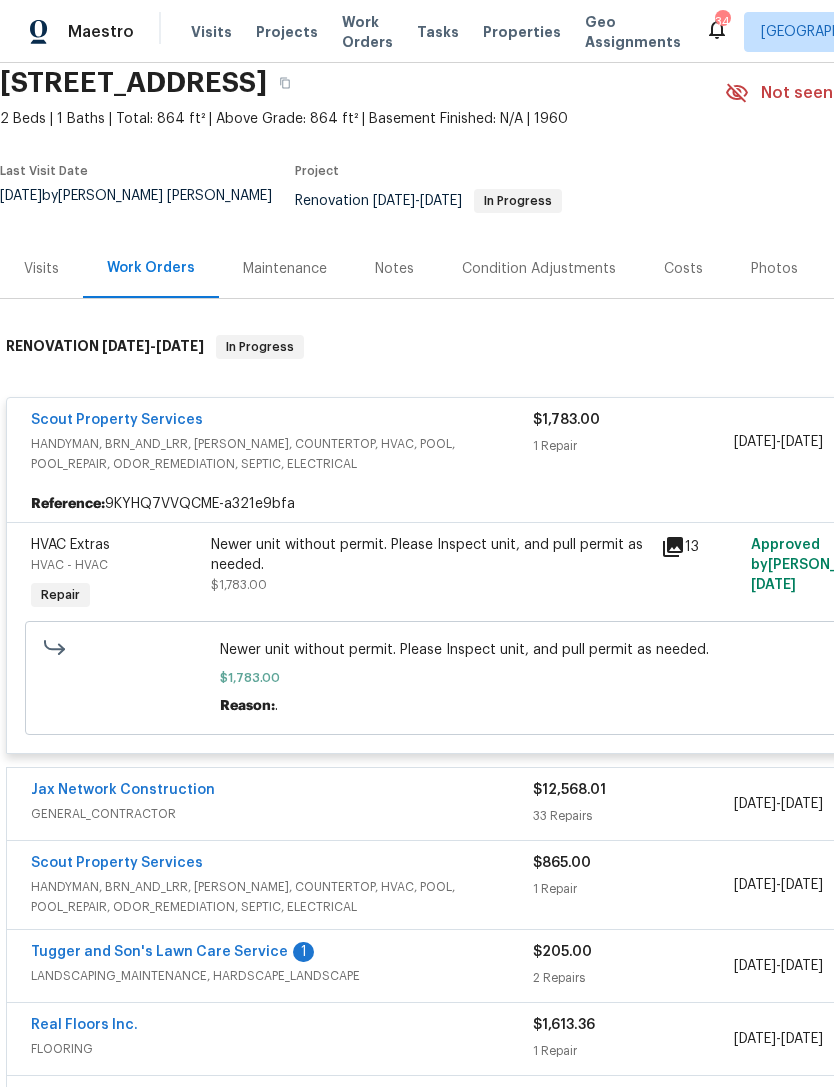 click on "Scout Property Services" at bounding box center [117, 420] 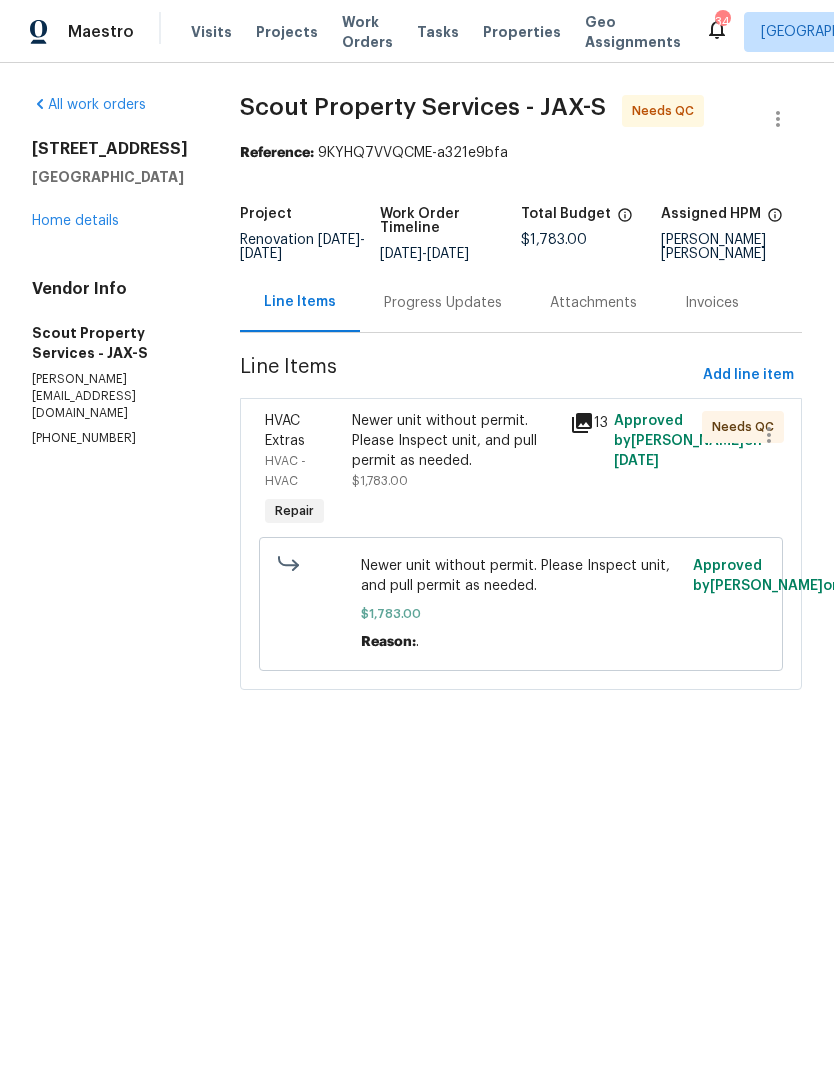 click on "Progress Updates" at bounding box center (443, 303) 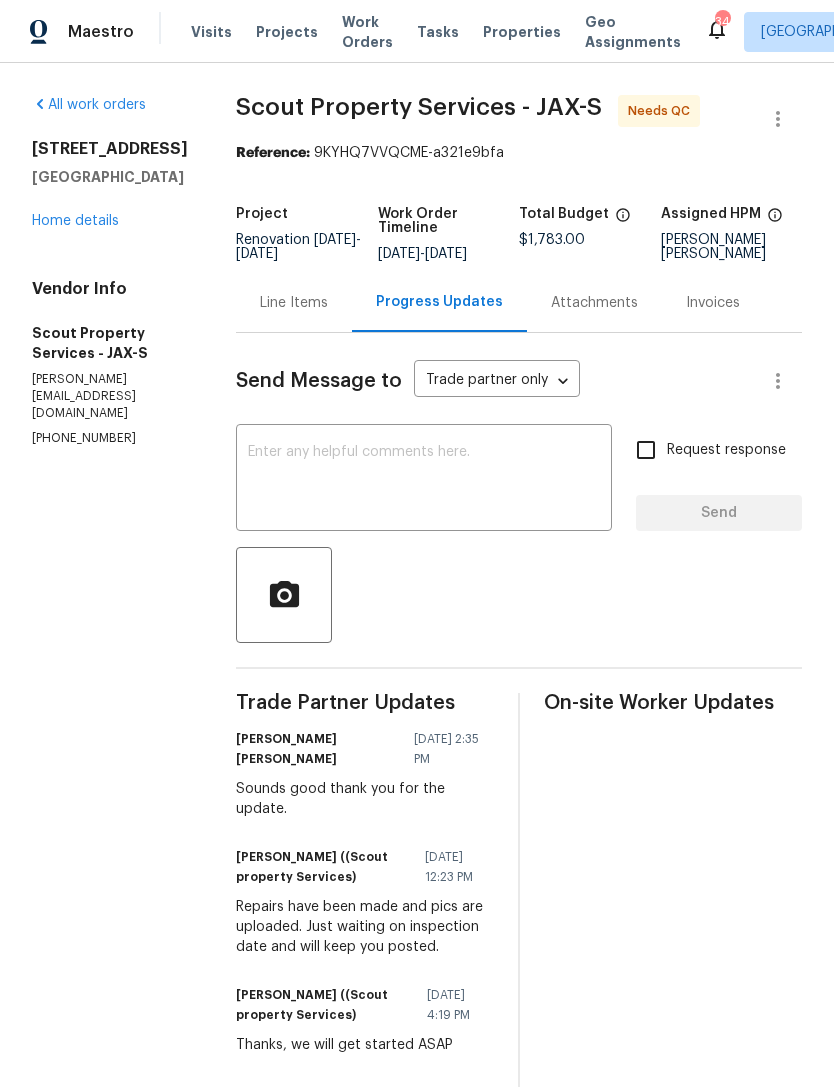 scroll, scrollTop: 0, scrollLeft: 0, axis: both 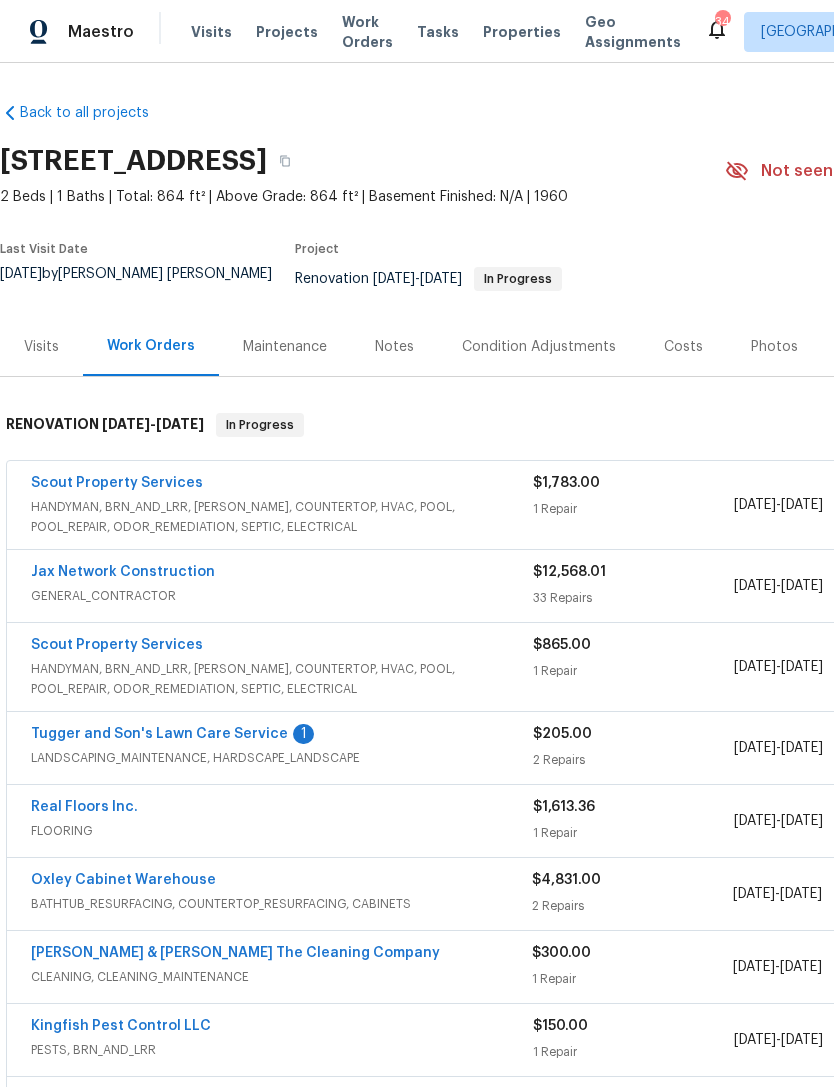 click on "Tugger and Son's Lawn Care Service" at bounding box center (159, 734) 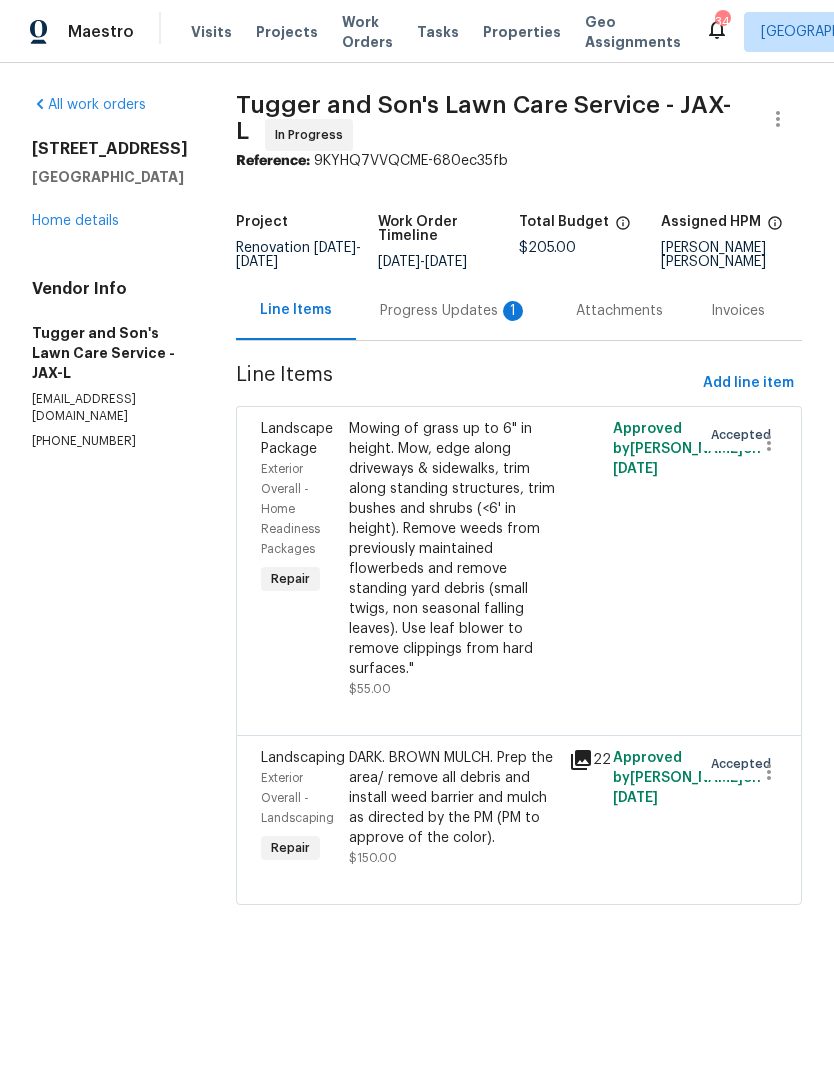 click on "Progress Updates 1" at bounding box center [454, 310] 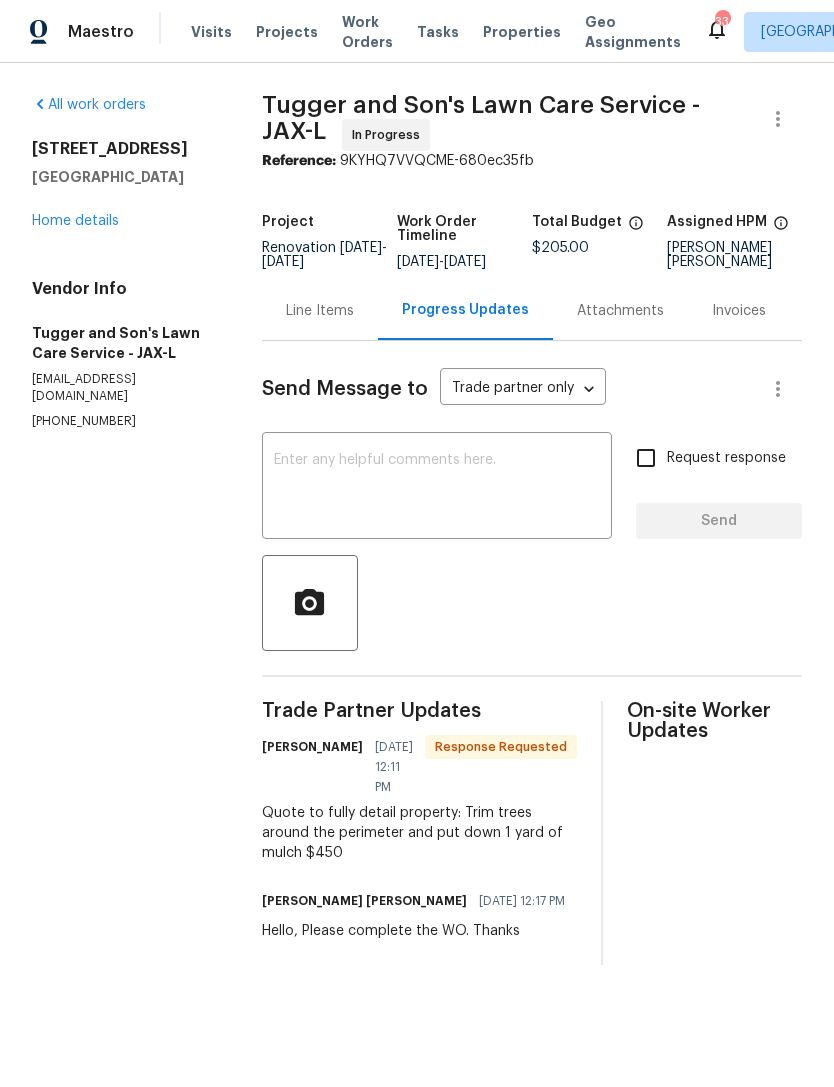 click on "Line Items" at bounding box center (320, 311) 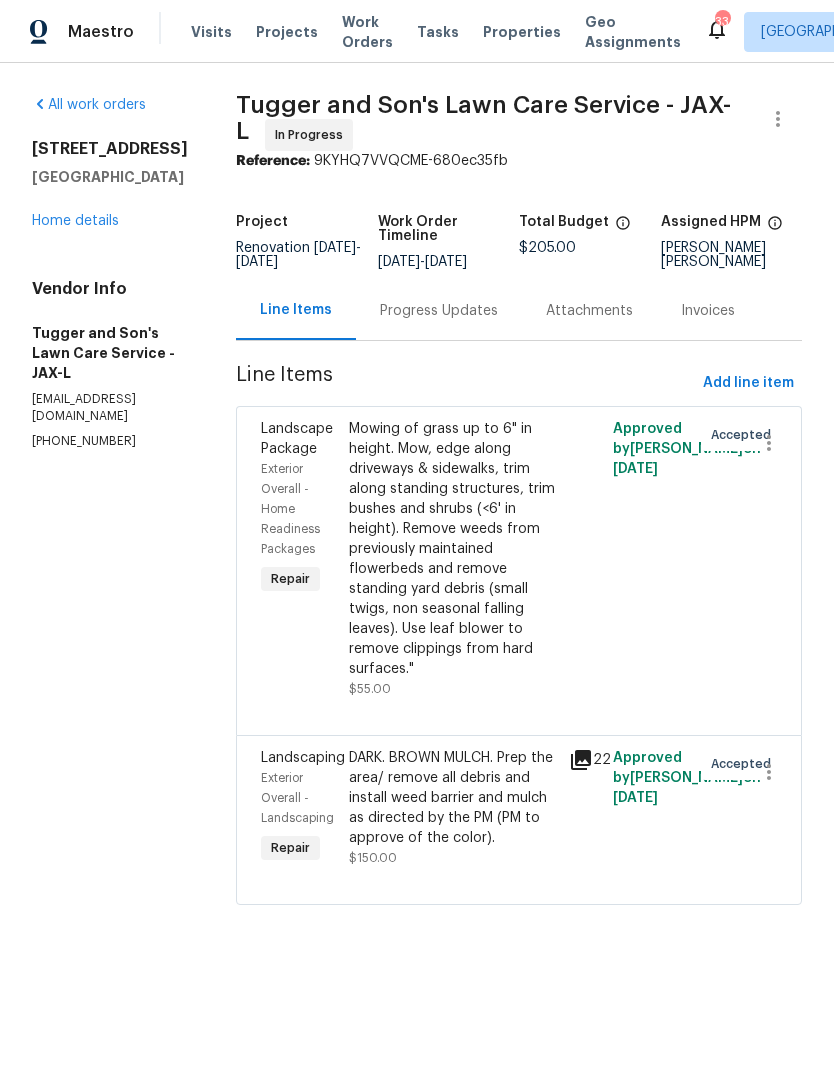 click 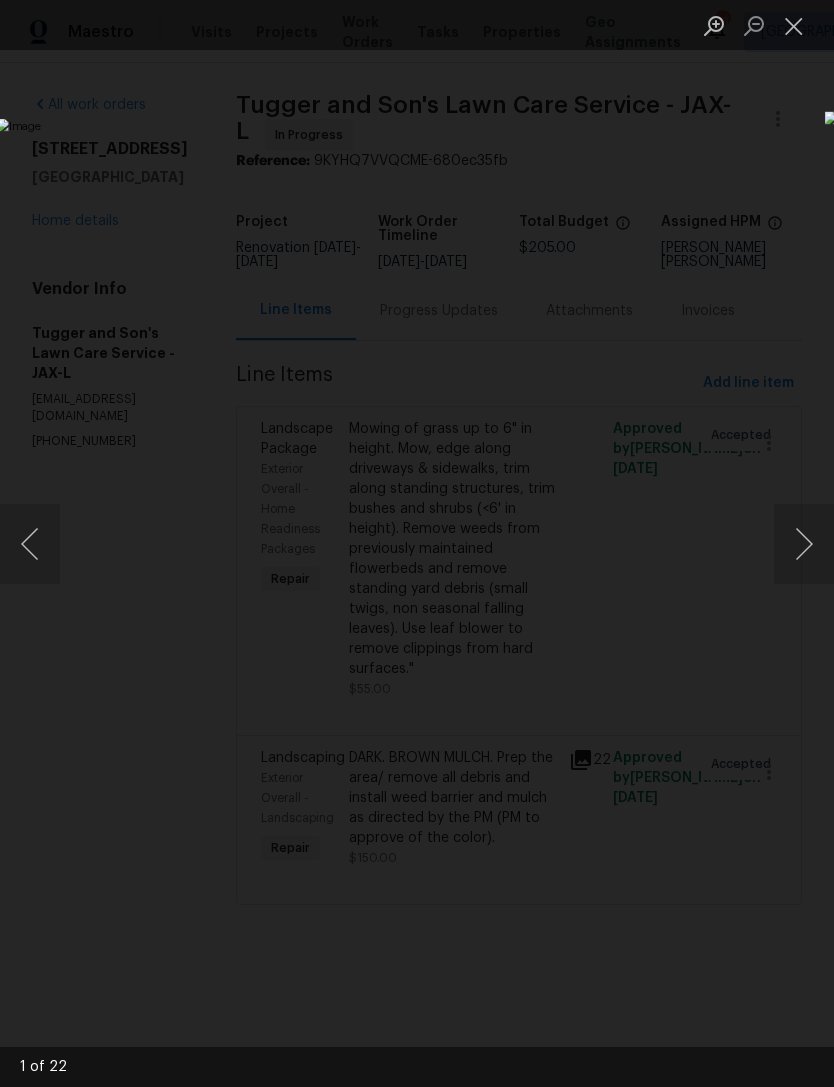 click at bounding box center (804, 544) 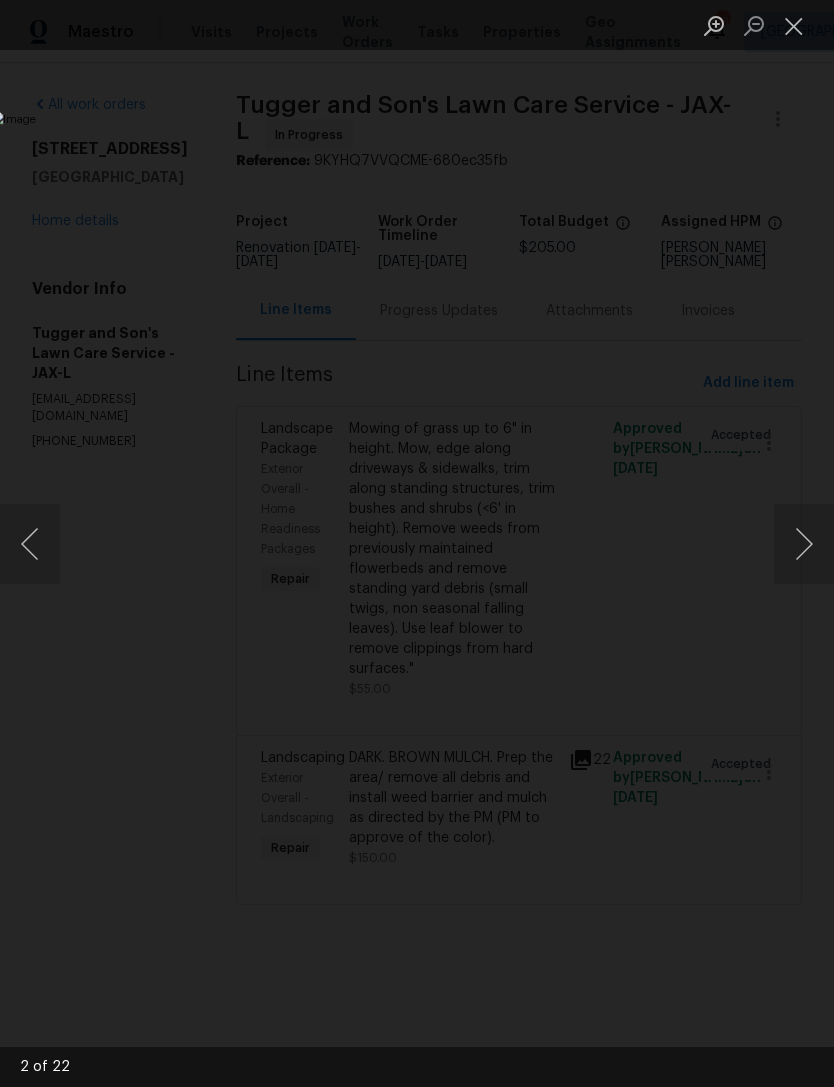 click at bounding box center (804, 544) 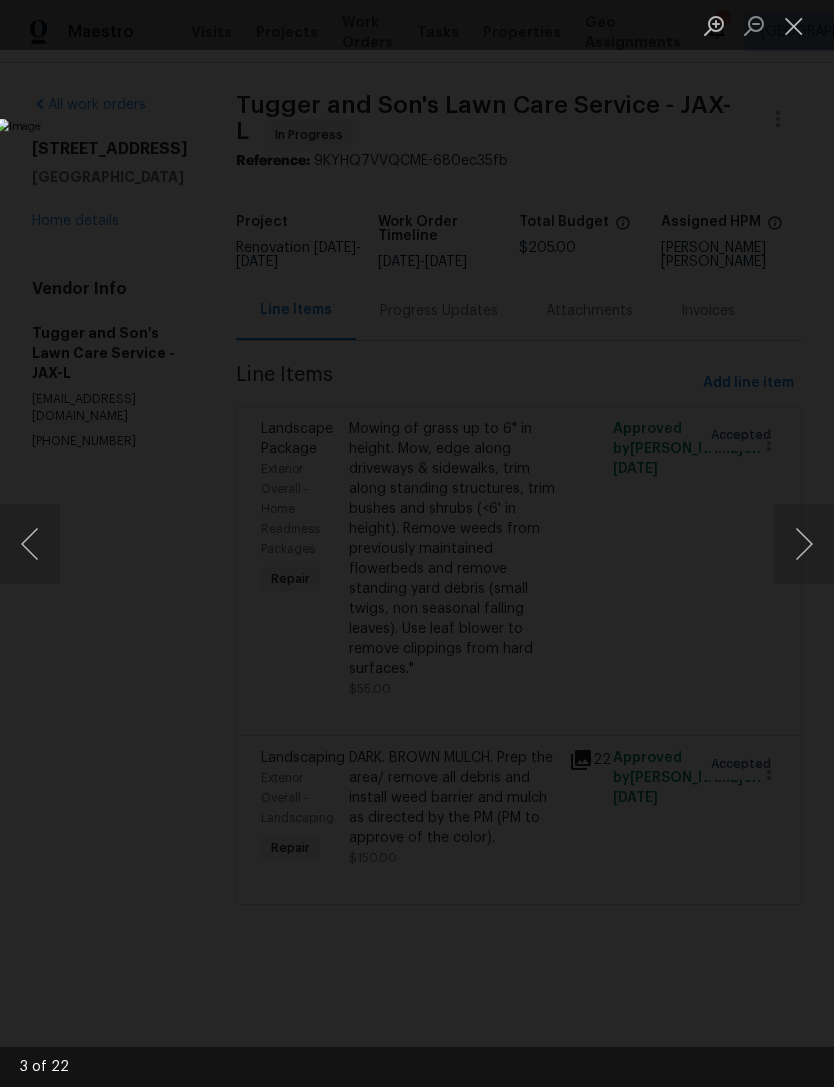 click at bounding box center (804, 544) 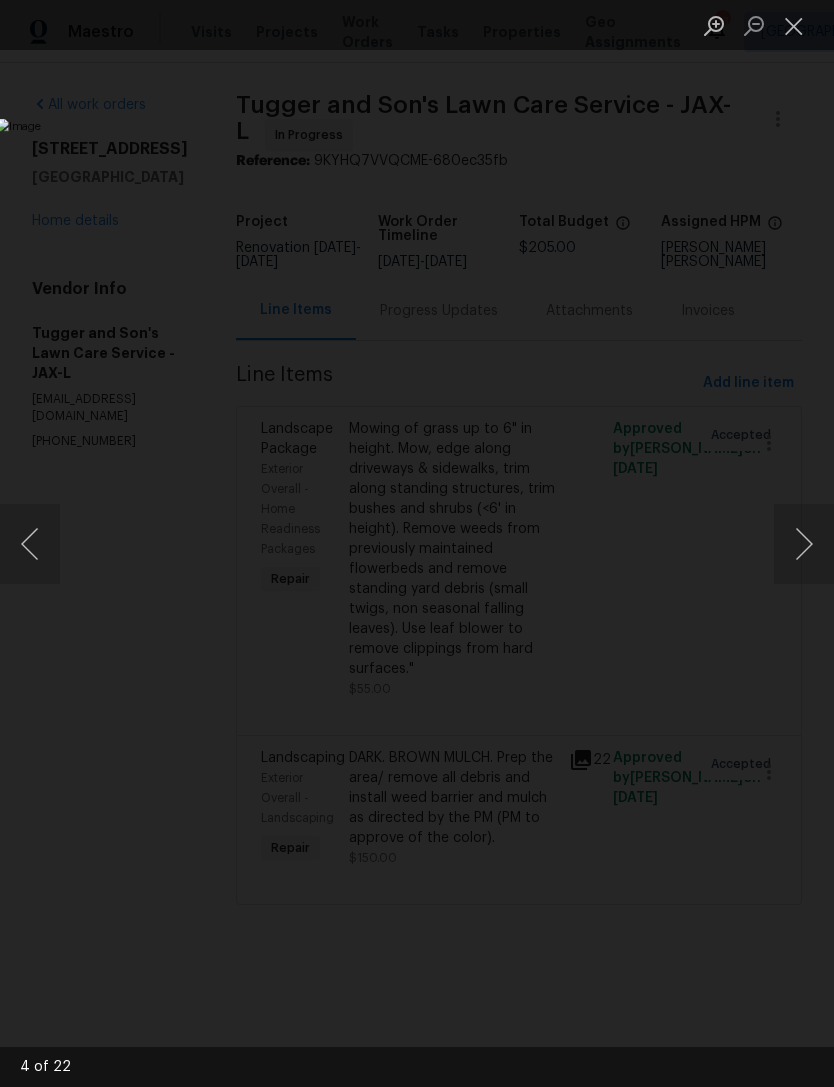 click at bounding box center [804, 544] 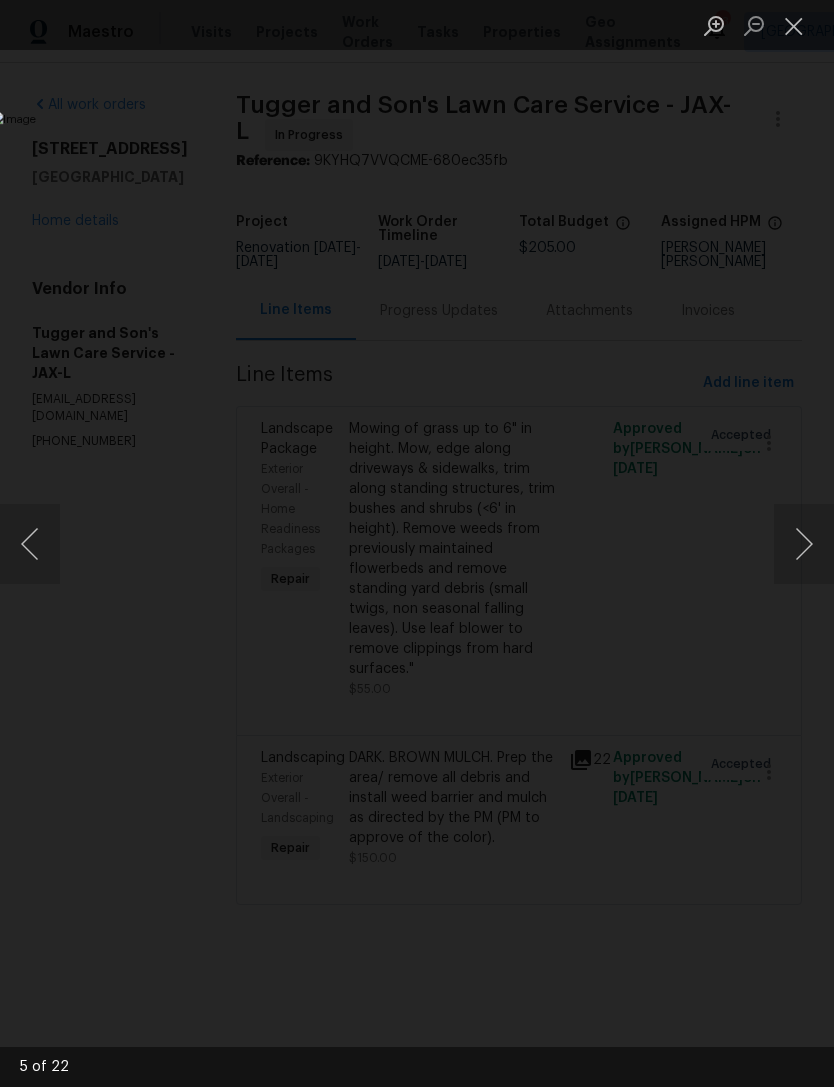 click at bounding box center (804, 544) 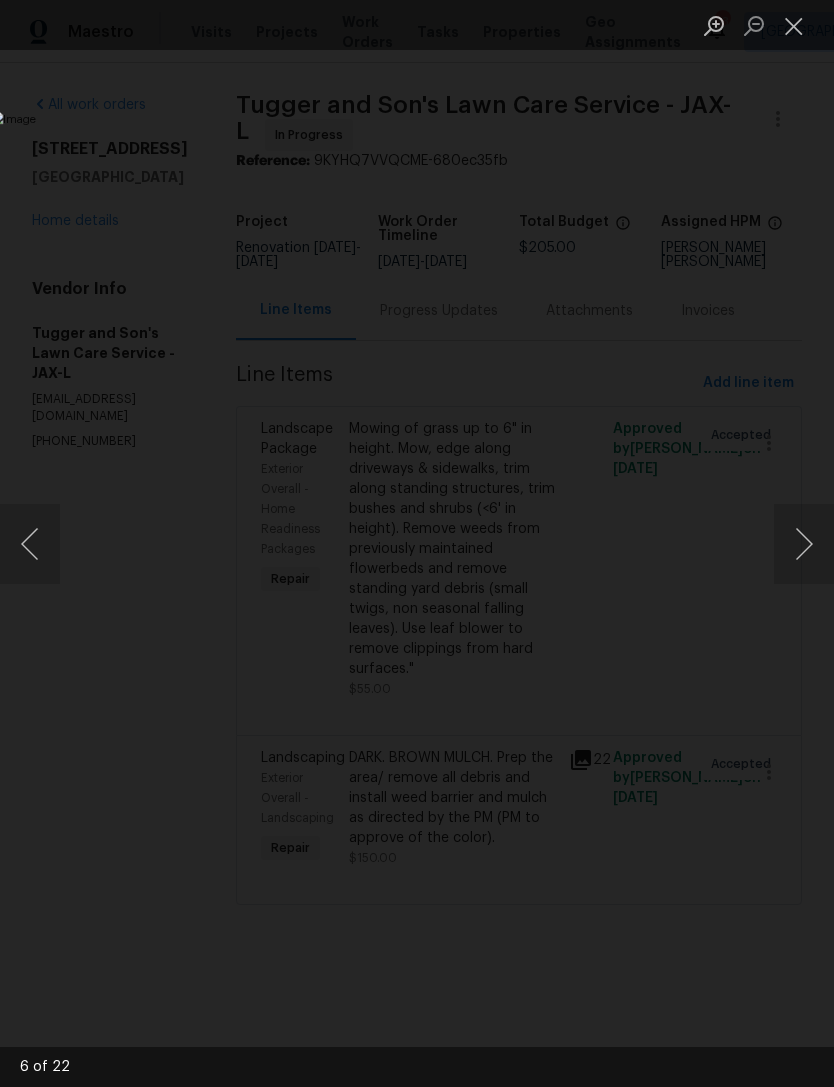 click at bounding box center [804, 544] 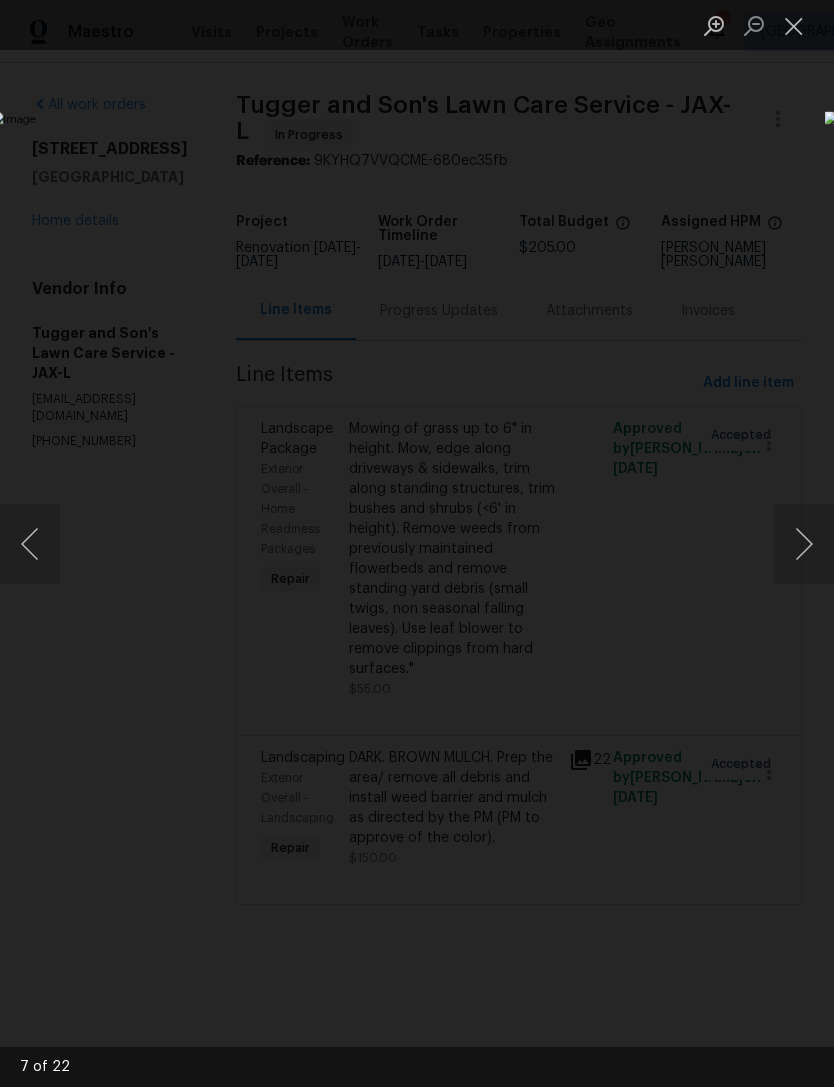 click at bounding box center (804, 544) 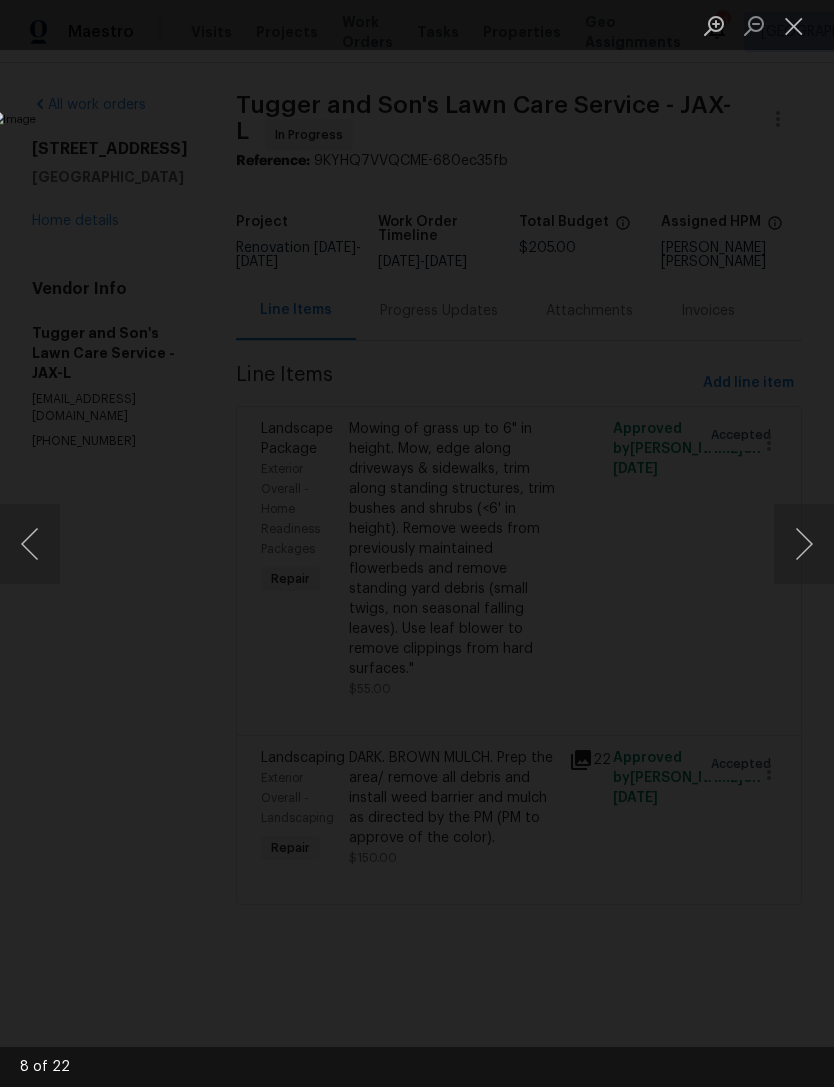 click at bounding box center [804, 544] 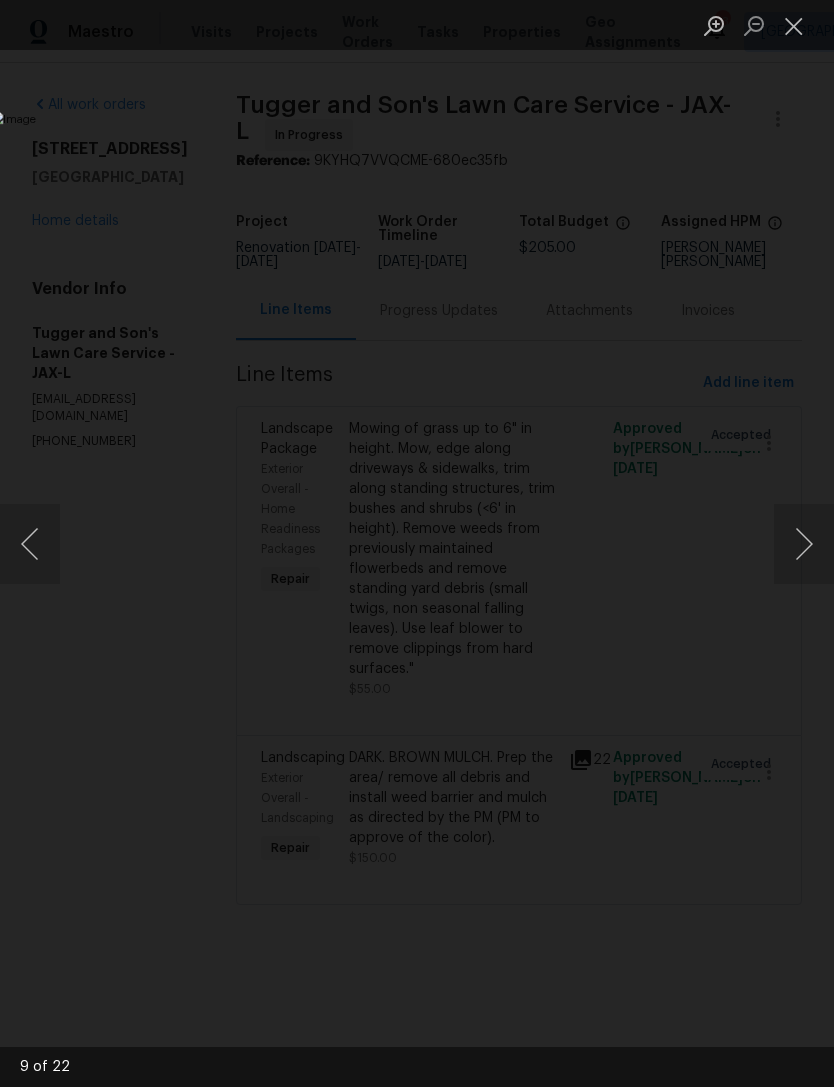 click at bounding box center [804, 544] 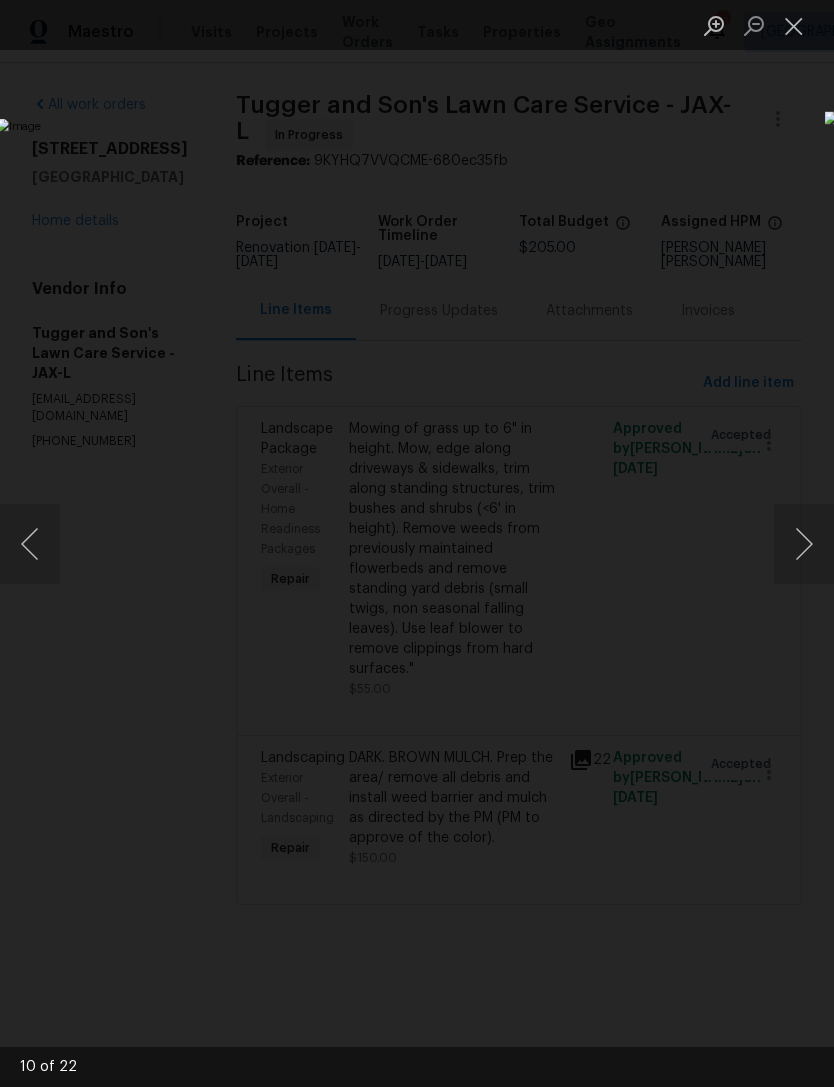 click at bounding box center (804, 544) 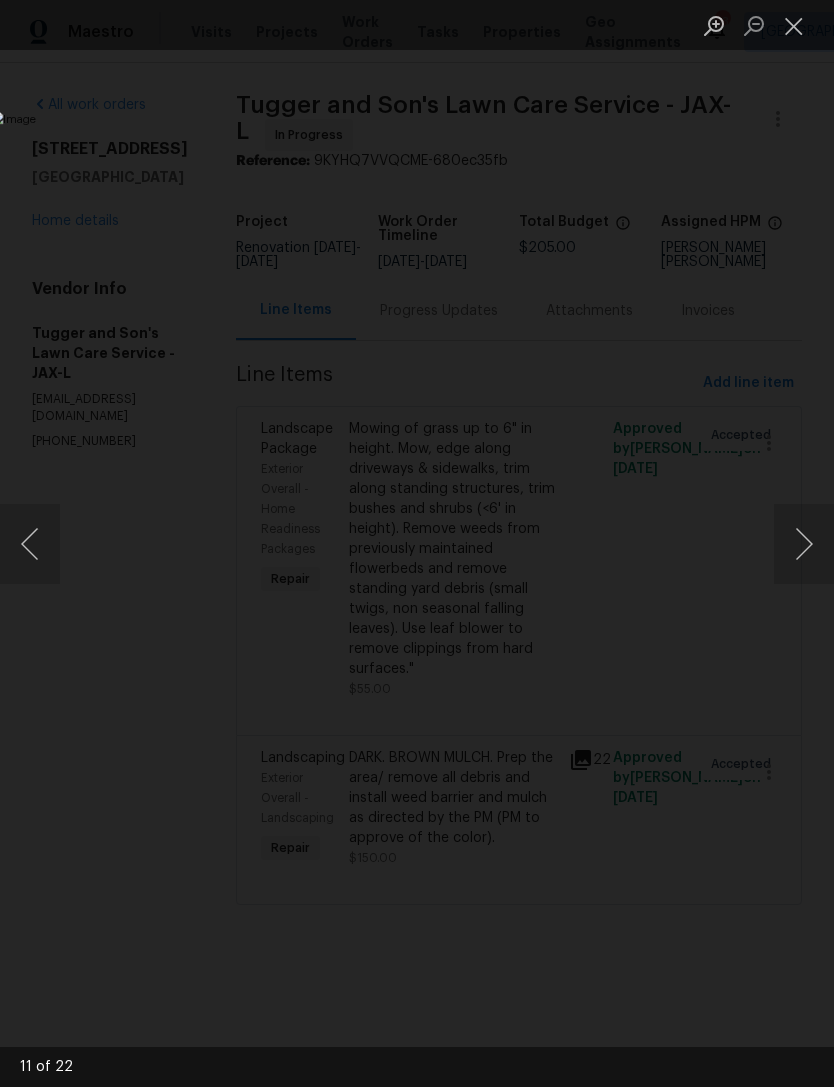 click at bounding box center (804, 544) 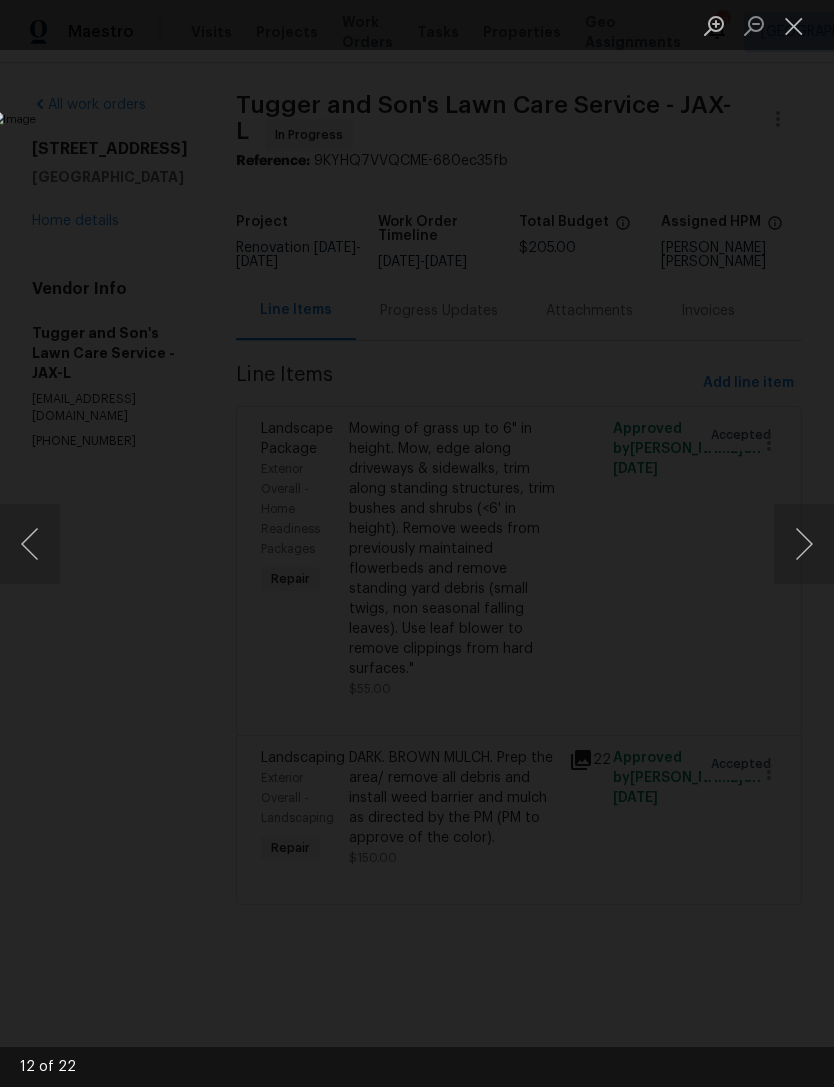 click at bounding box center [804, 544] 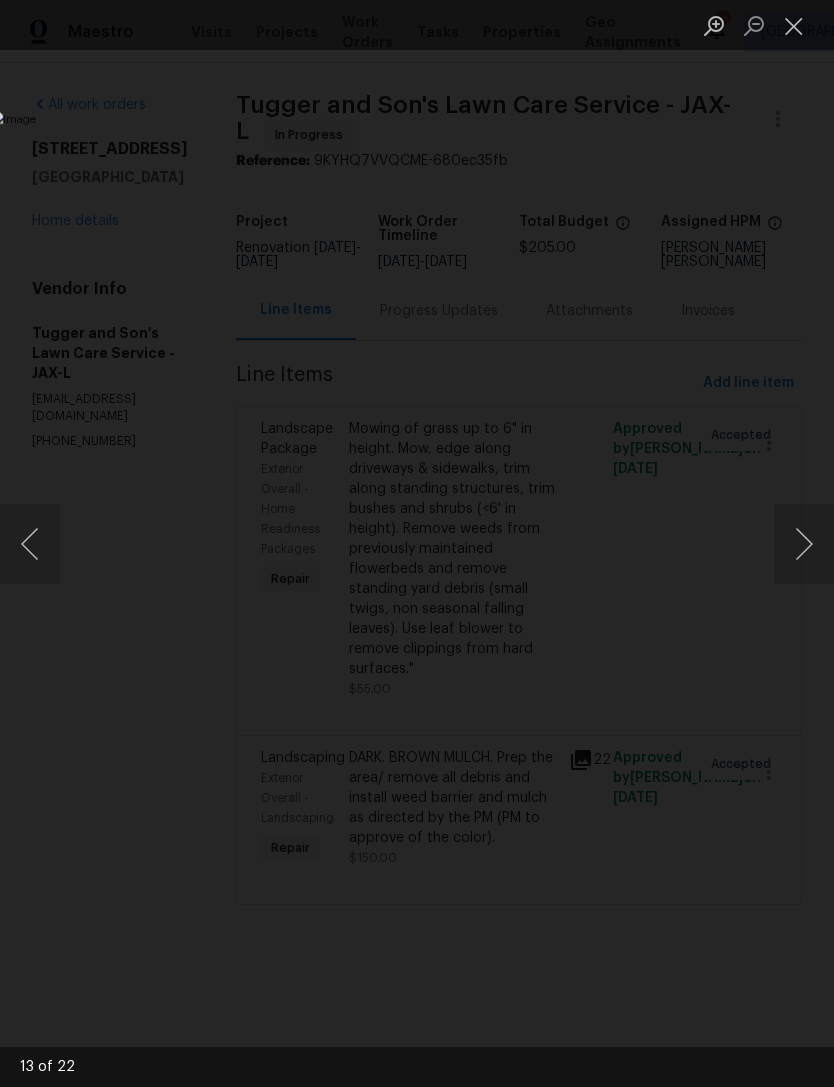 click at bounding box center [804, 544] 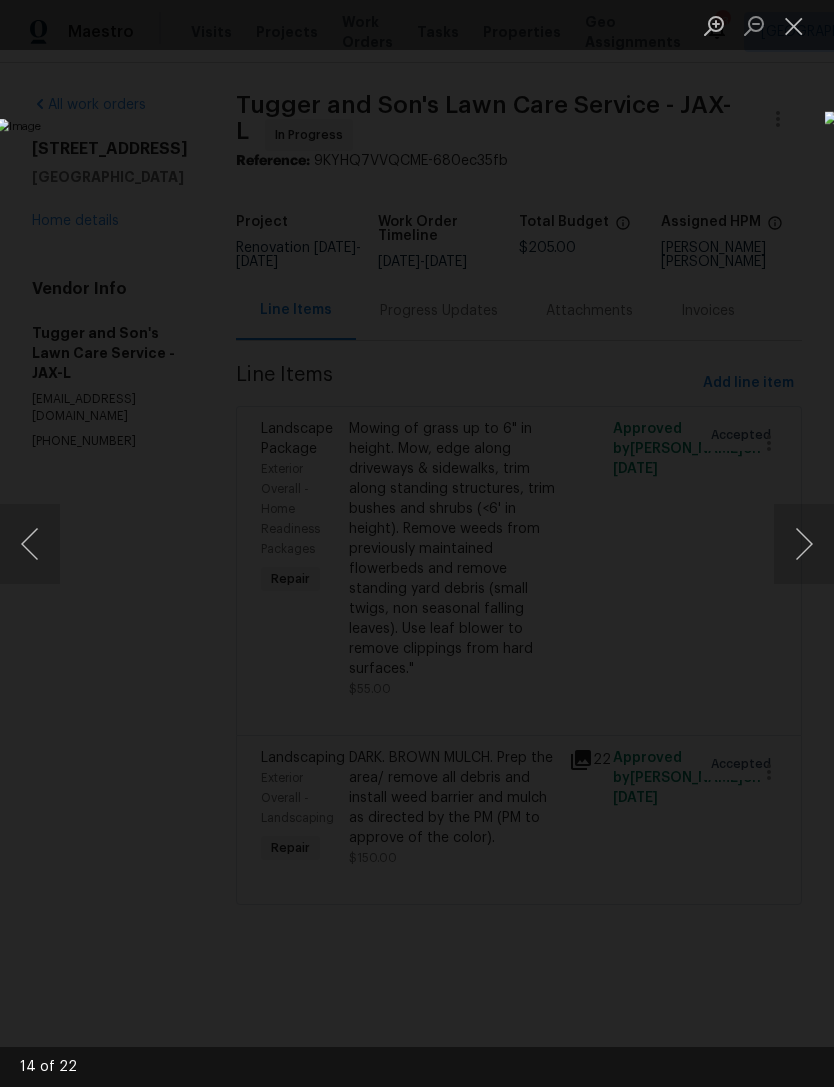 click at bounding box center [804, 544] 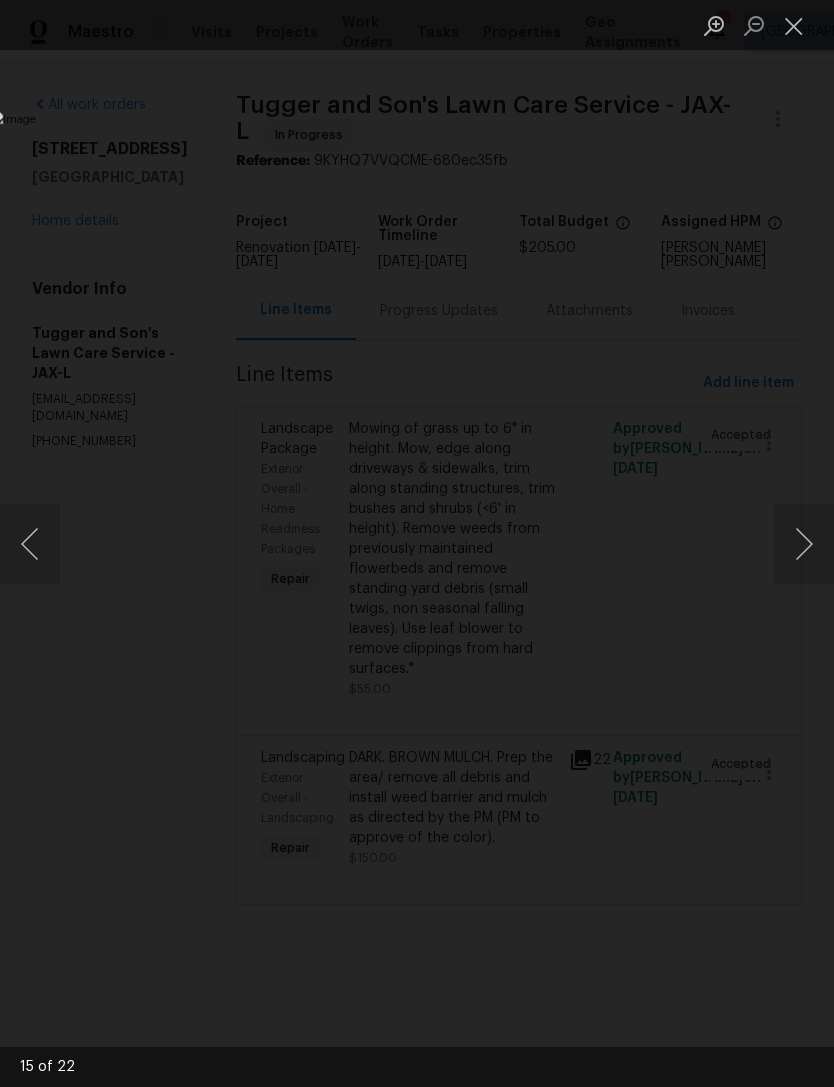 click at bounding box center [804, 544] 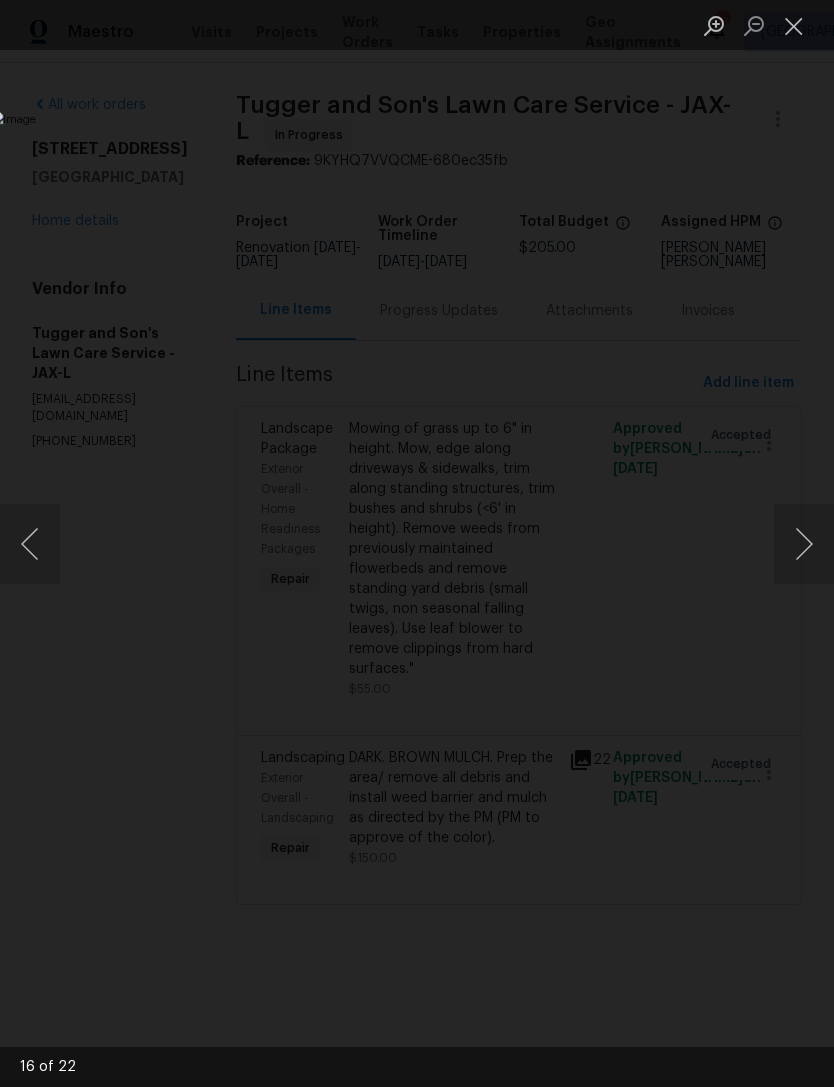 click at bounding box center [804, 544] 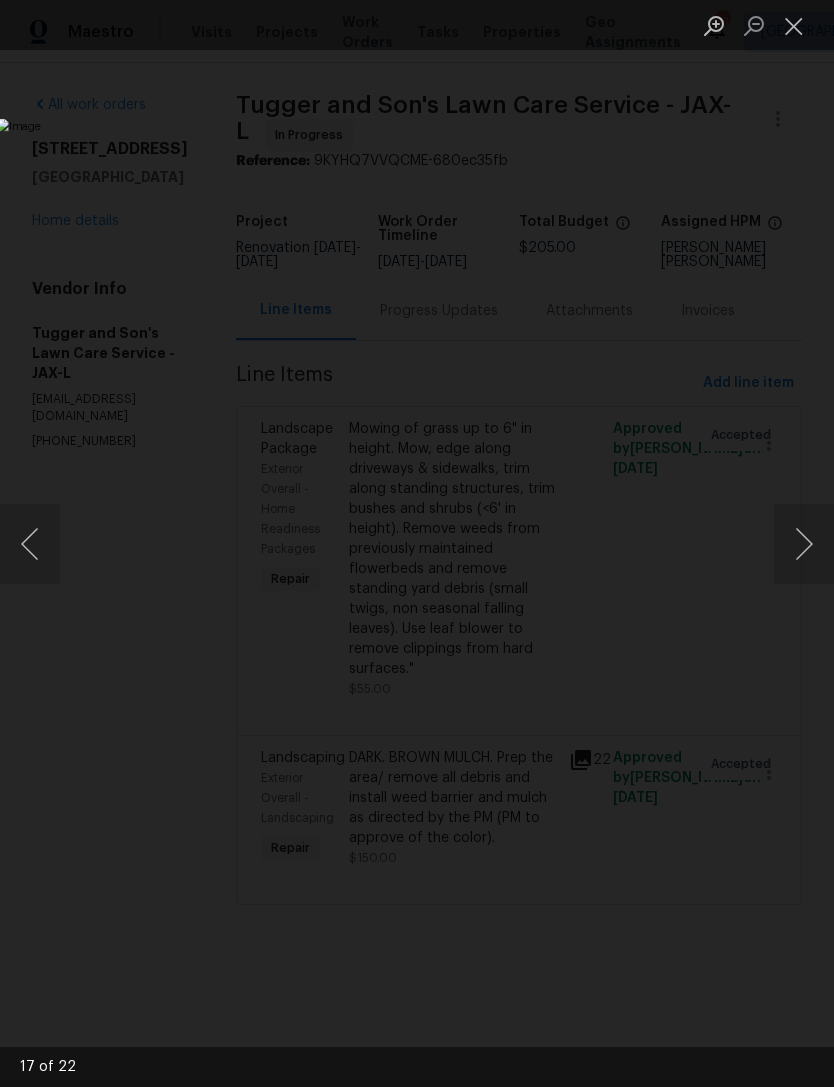 click at bounding box center [804, 544] 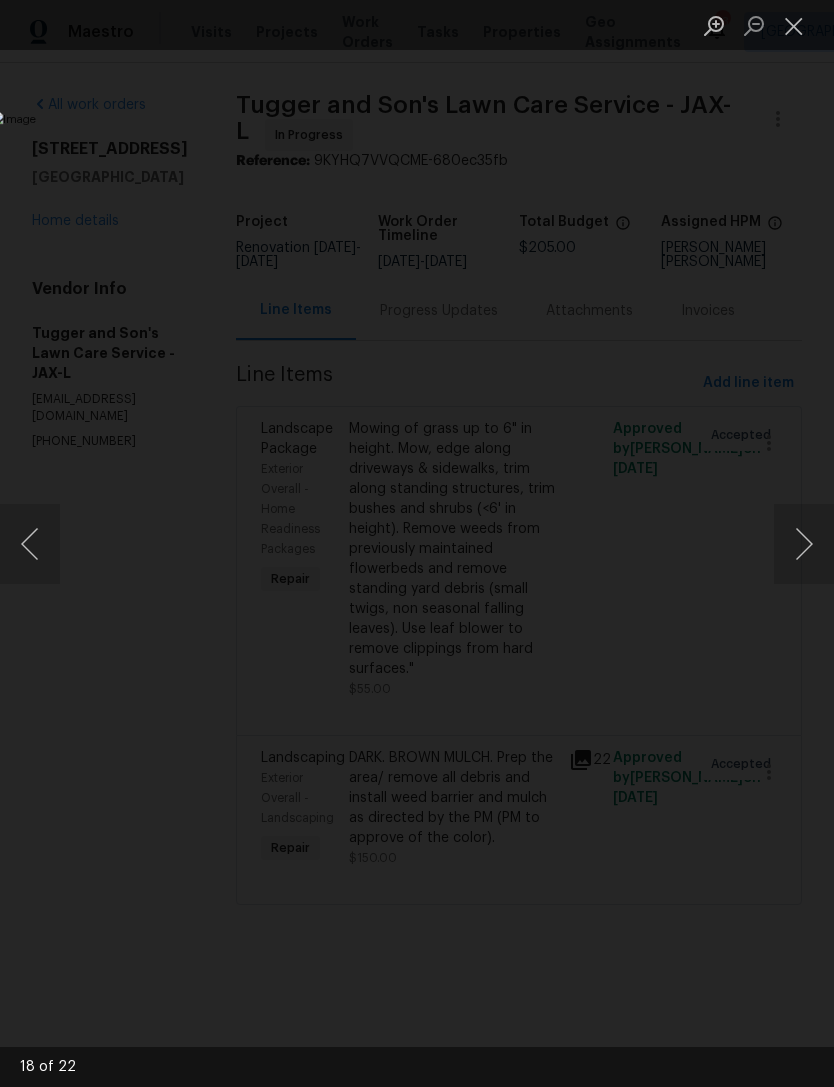 click at bounding box center [804, 544] 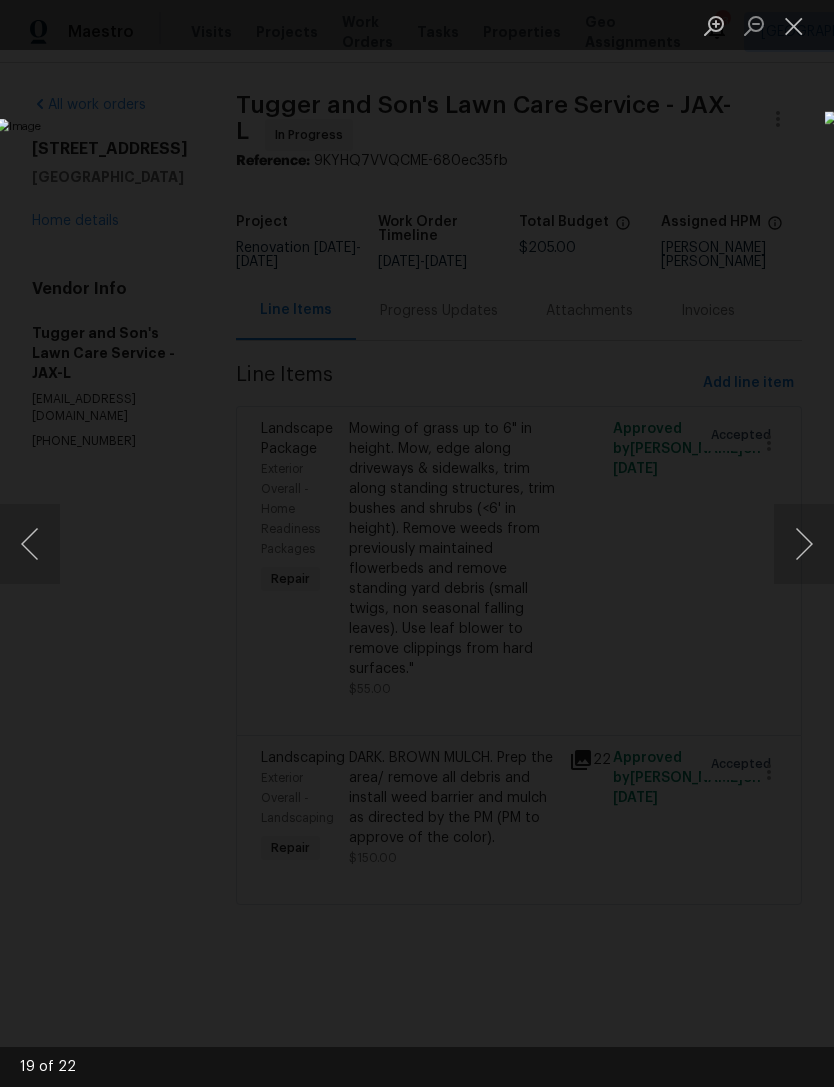click at bounding box center [804, 544] 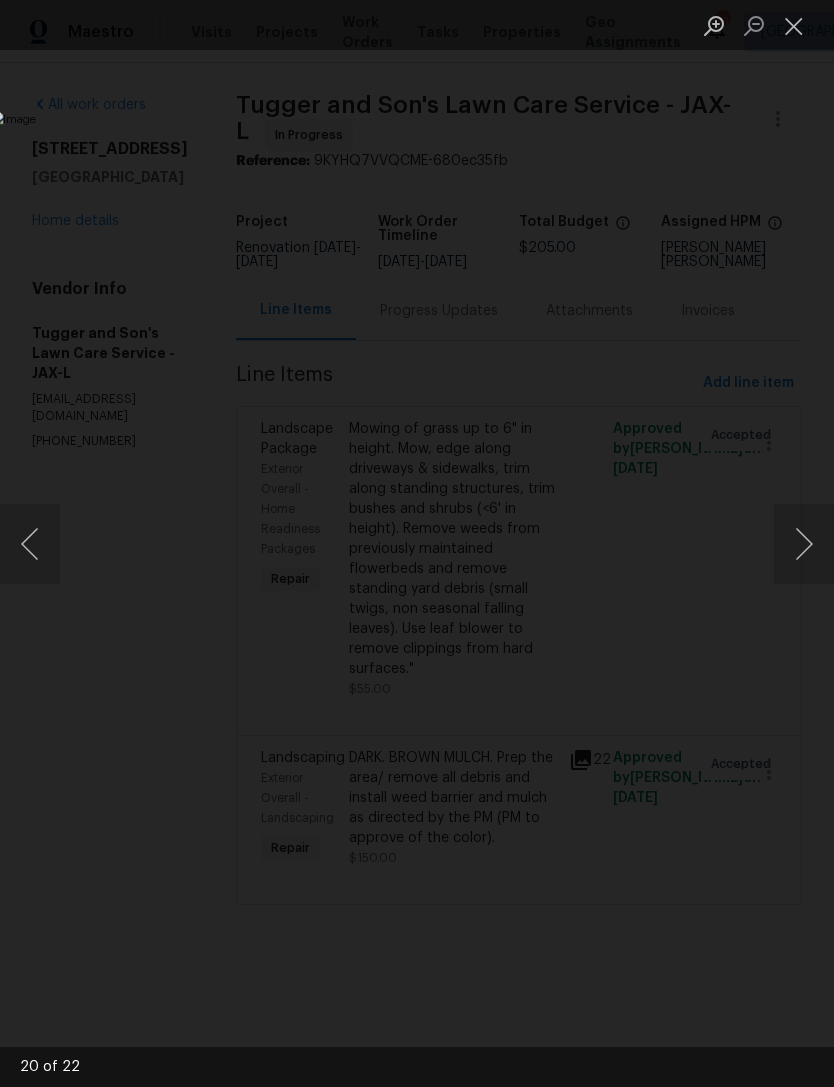 click at bounding box center [804, 544] 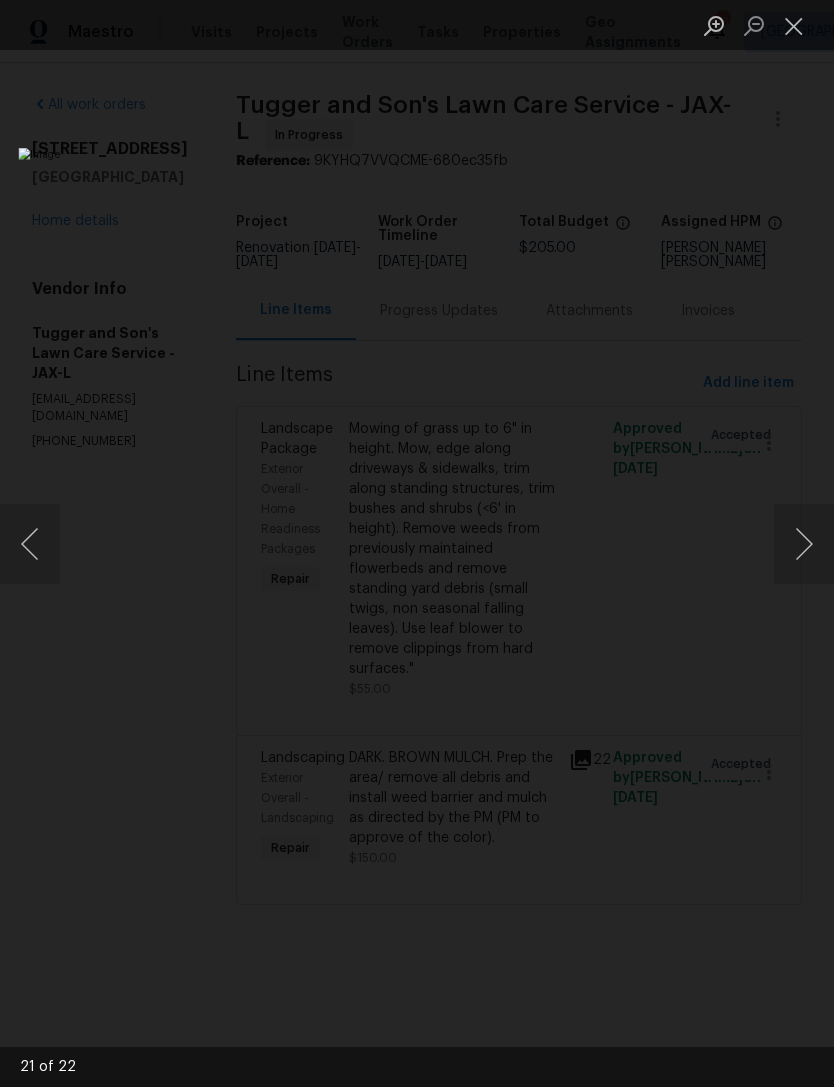 click at bounding box center [804, 544] 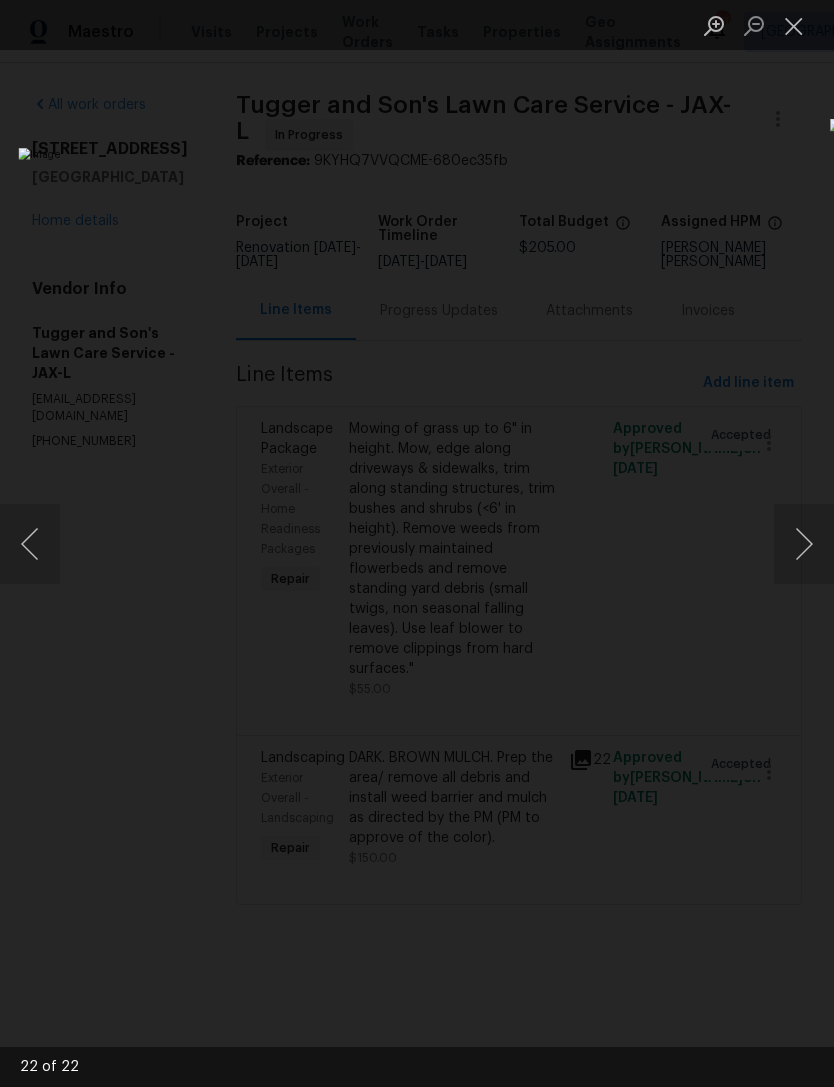 click at bounding box center (804, 544) 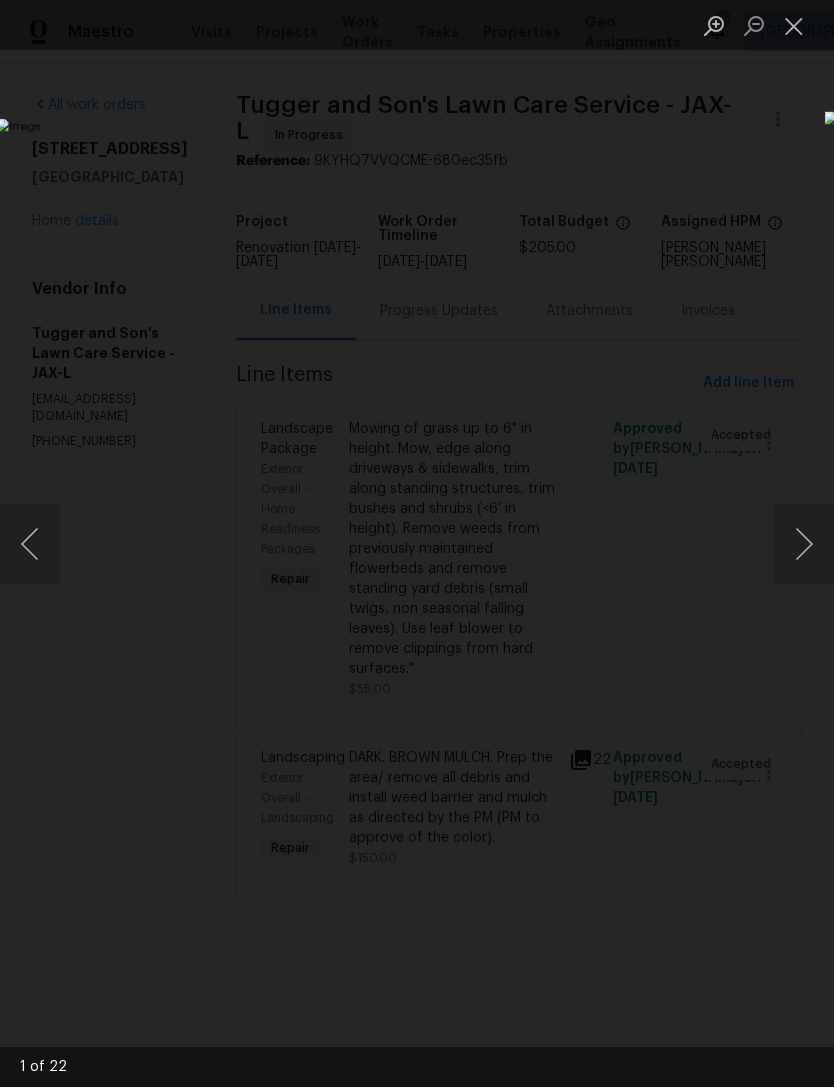 click at bounding box center [804, 544] 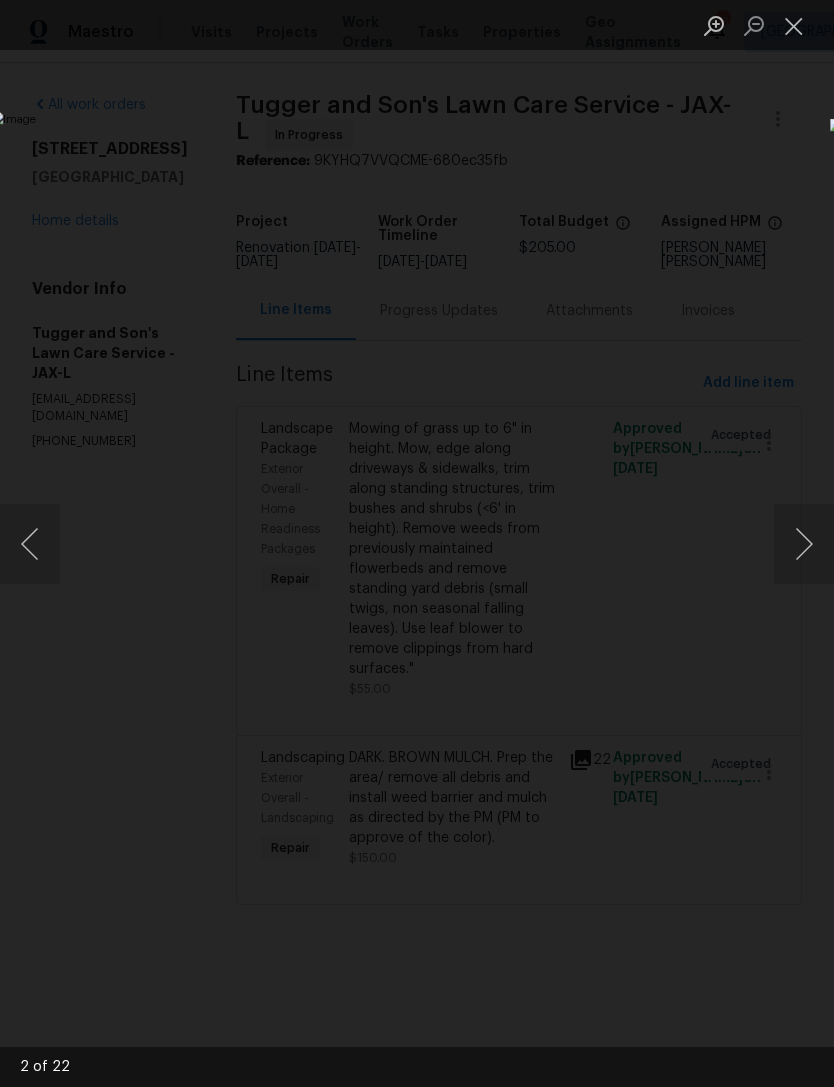 click at bounding box center [804, 544] 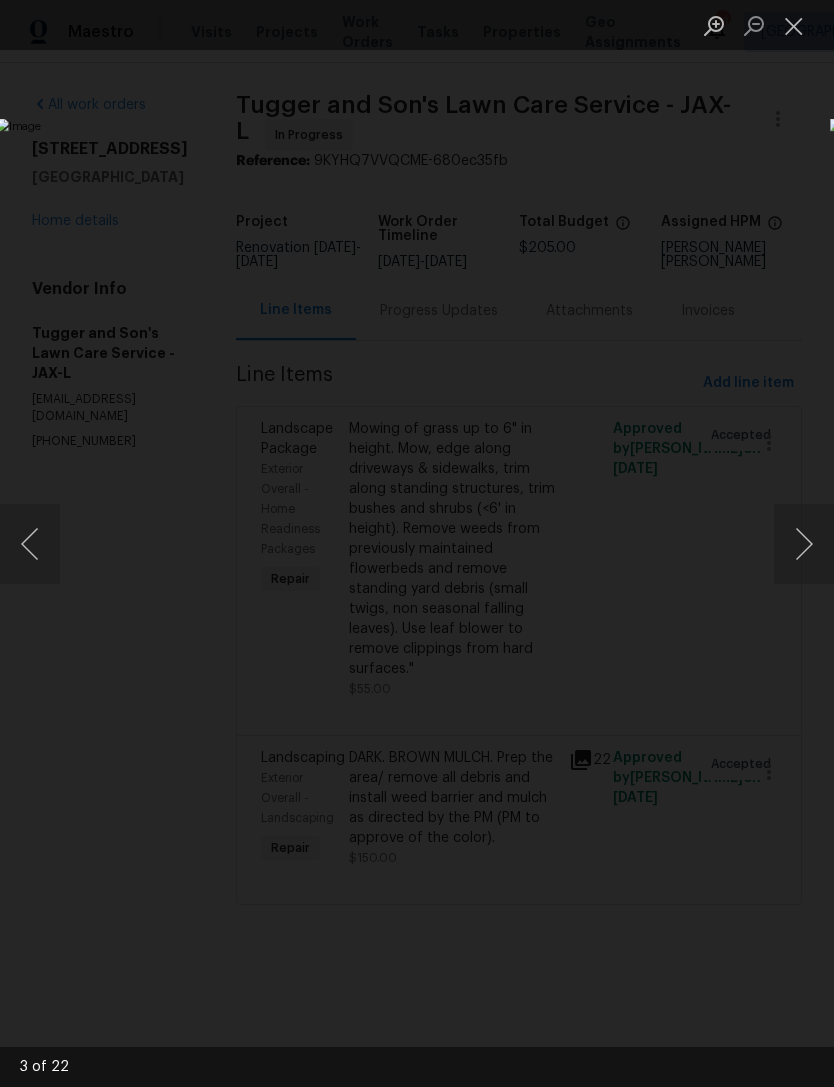 click at bounding box center (804, 544) 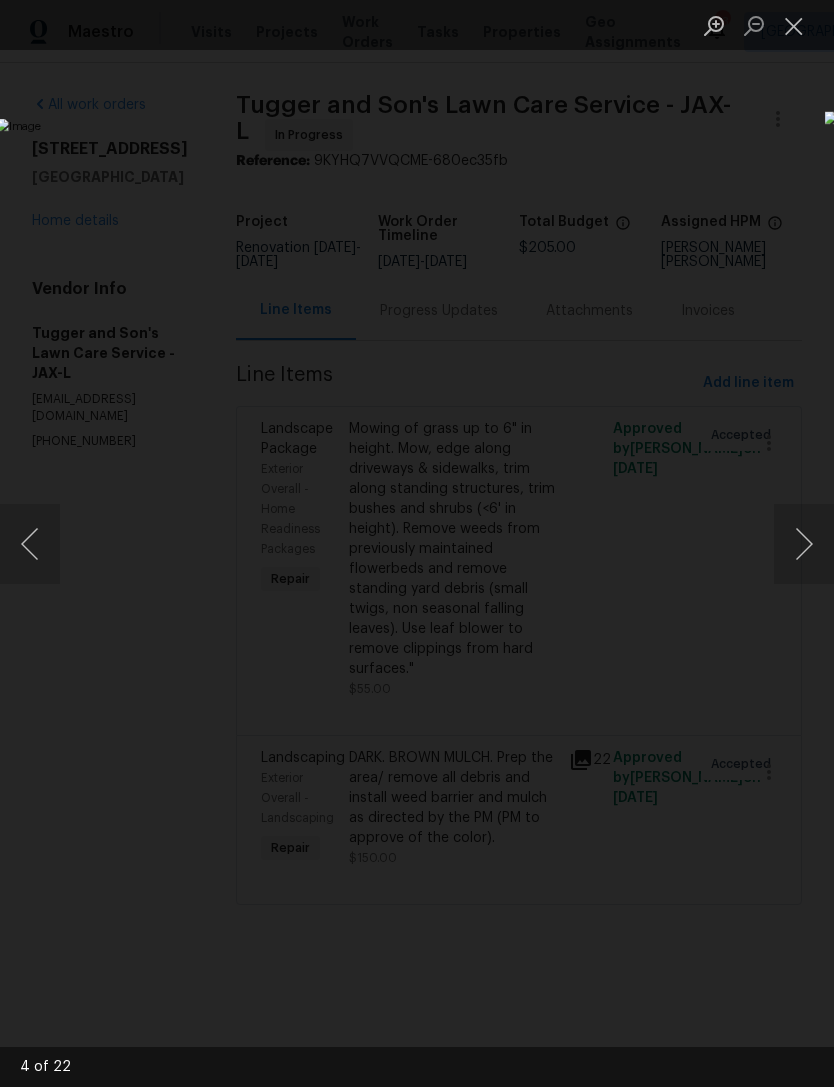 click at bounding box center [804, 544] 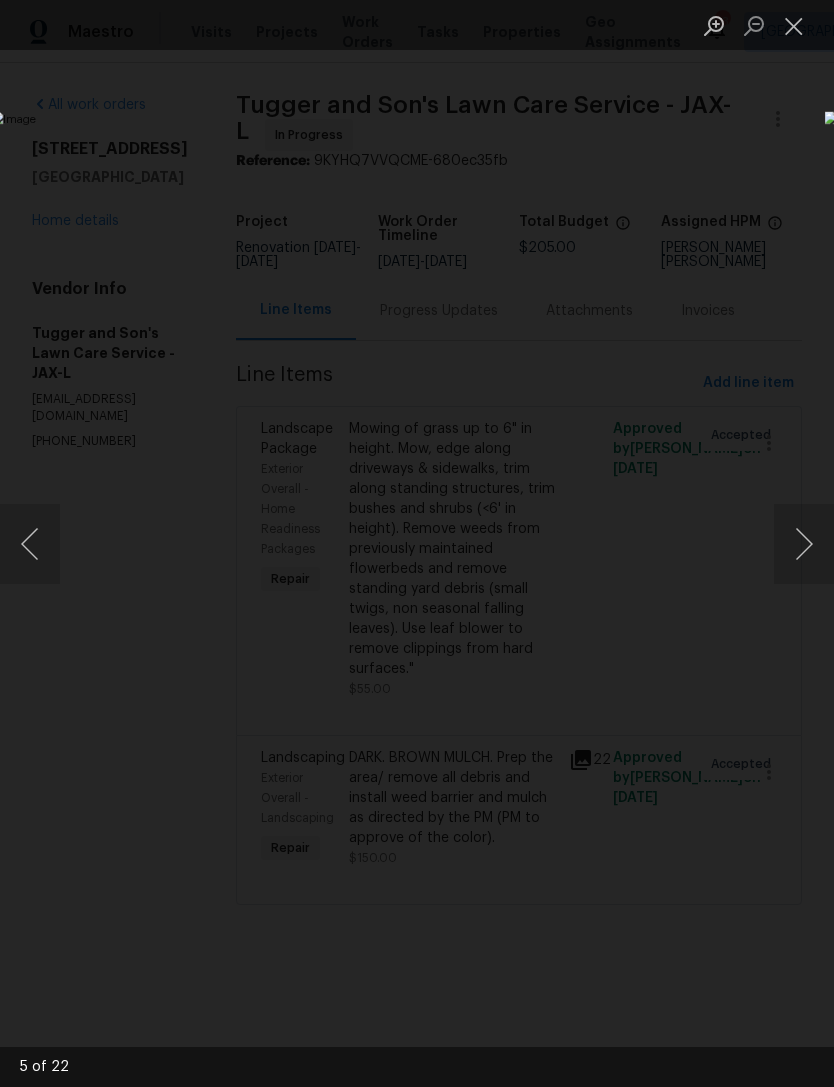 click at bounding box center (794, 25) 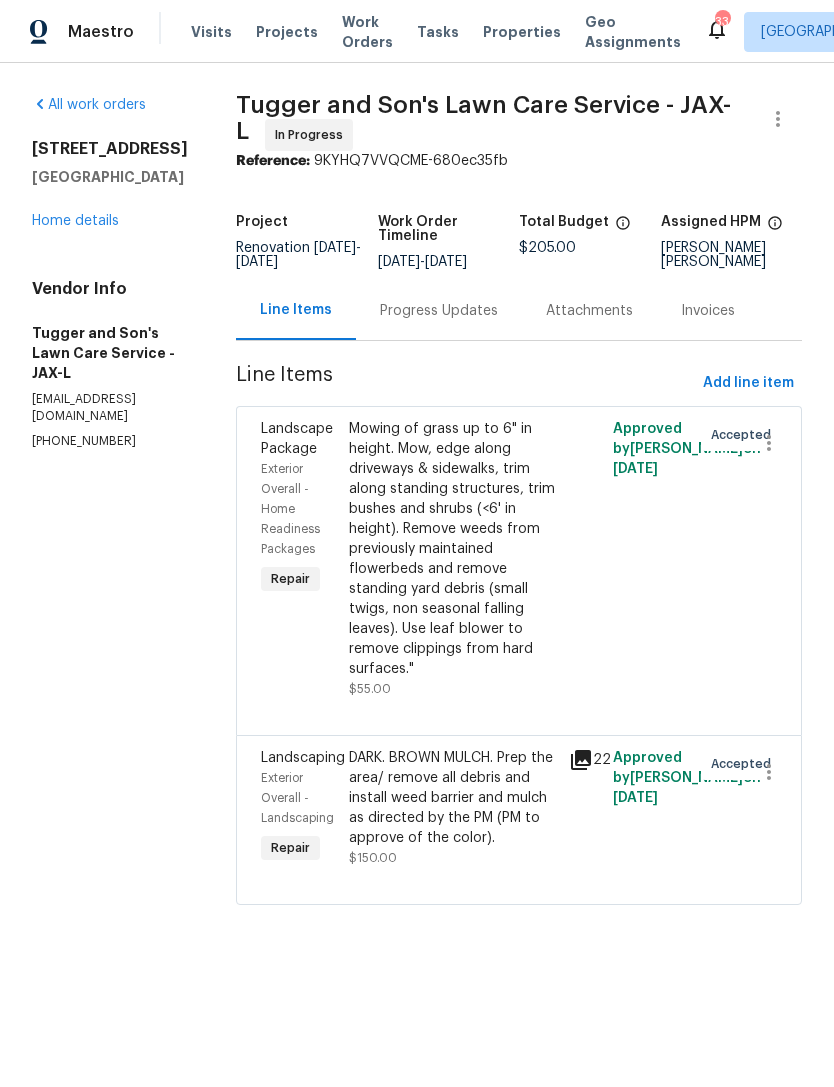 click on "Home details" at bounding box center (75, 221) 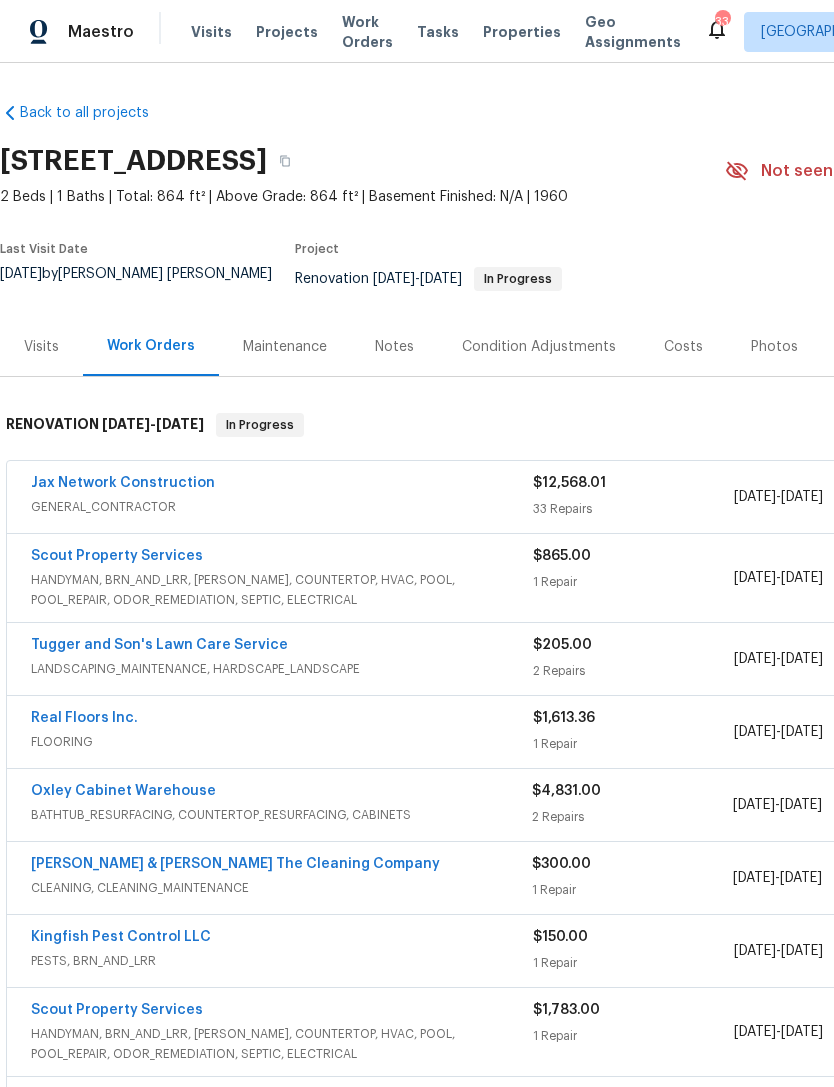 click on "Tugger and Son's Lawn Care Service" at bounding box center [159, 645] 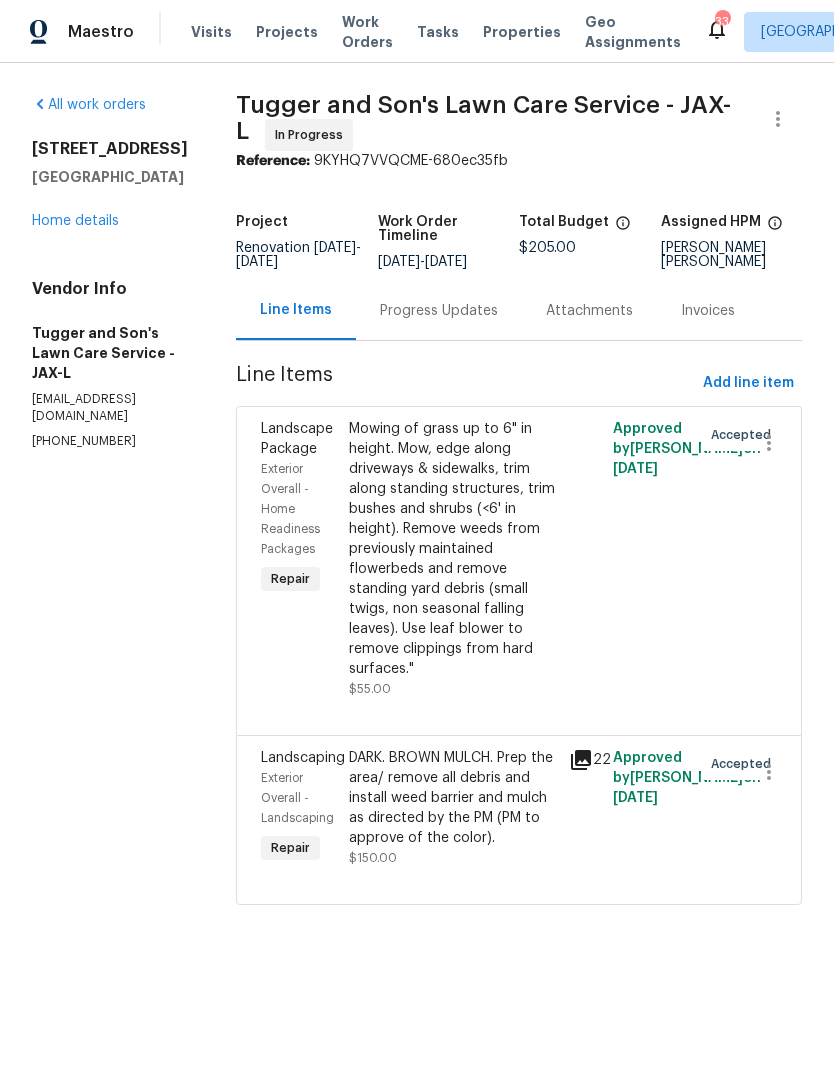 click on "Progress Updates" at bounding box center (439, 311) 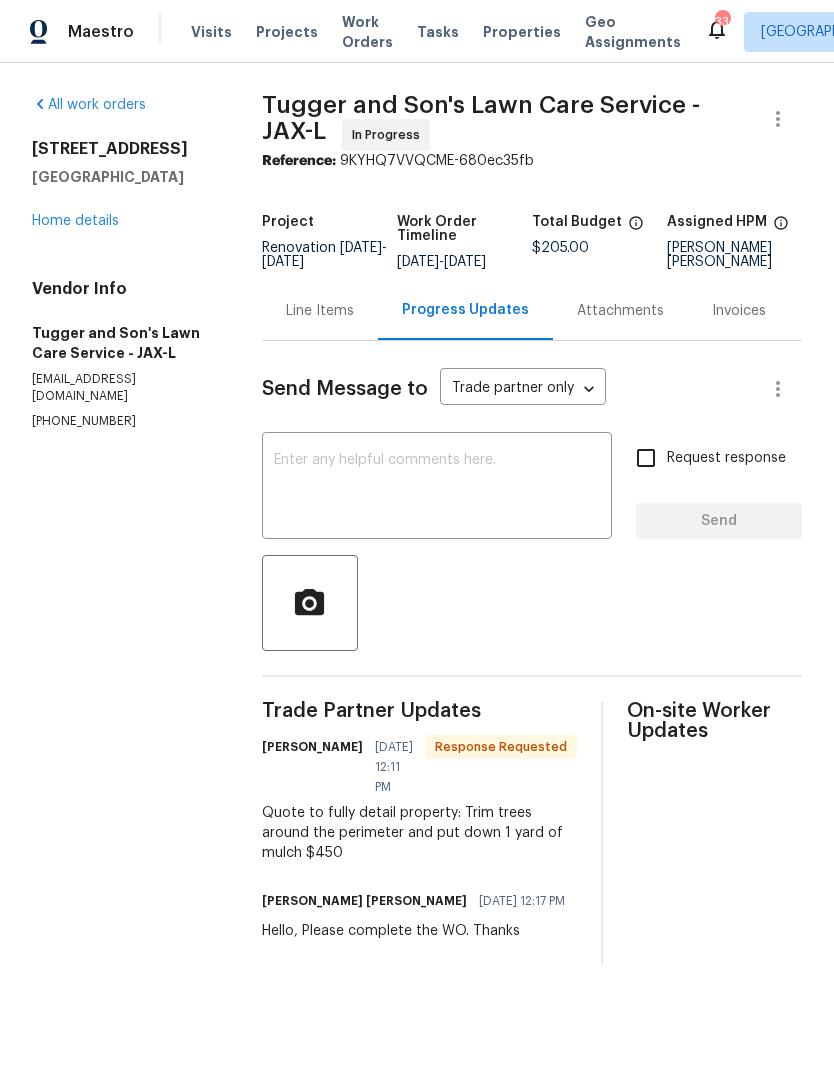 click on "Home details" at bounding box center [75, 221] 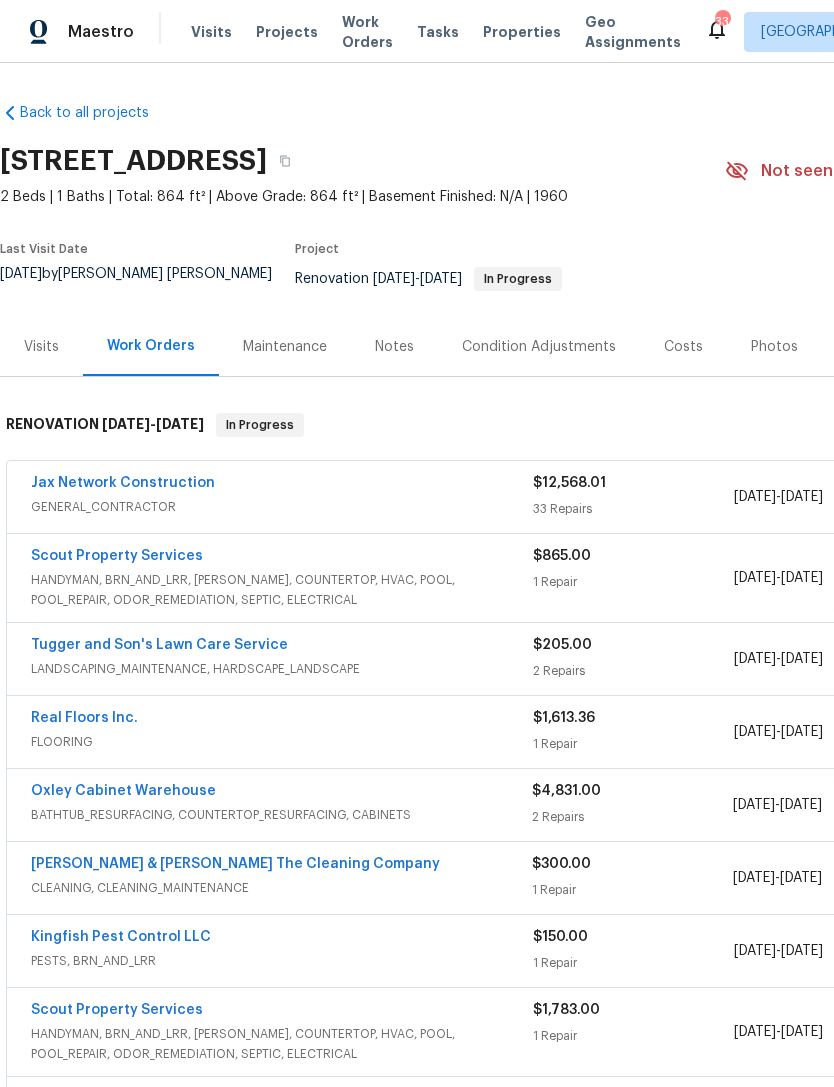 click on "LANDSCAPING_MAINTENANCE, HARDSCAPE_LANDSCAPE" at bounding box center (282, 669) 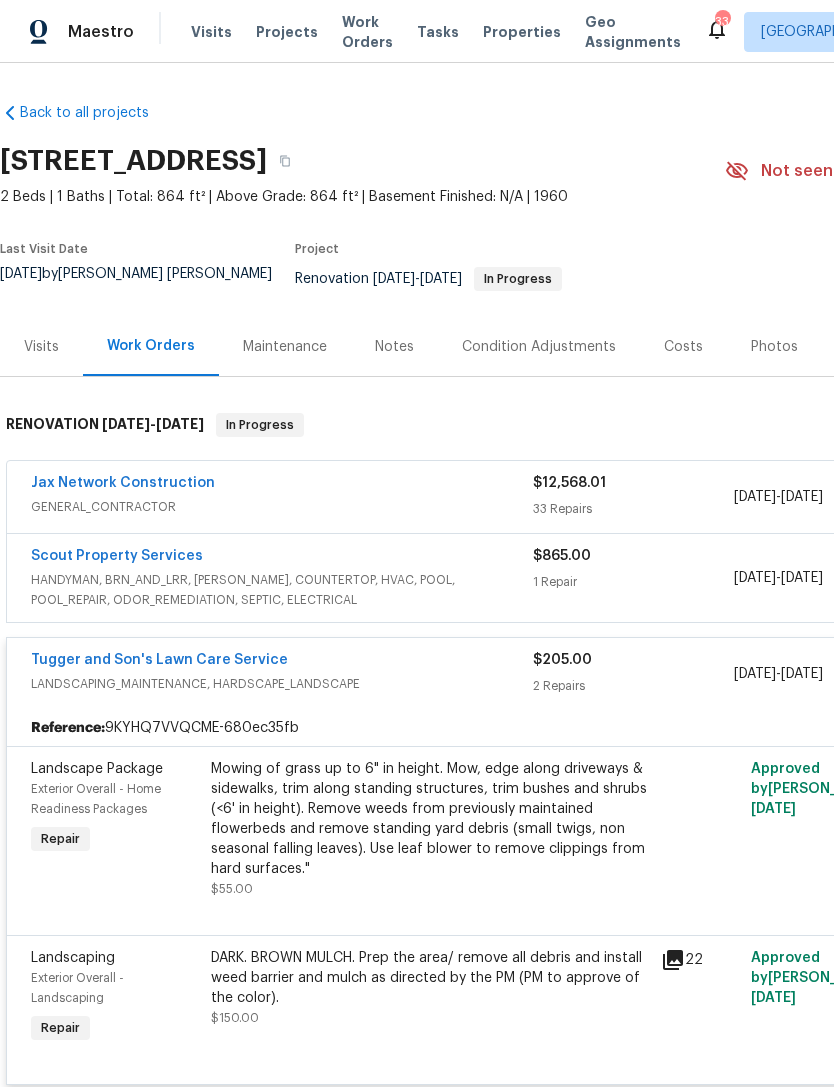 click on "Mowing of grass up to 6" in height. Mow, edge along driveways & sidewalks, trim along standing structures, trim bushes and shrubs (<6' in height). Remove weeds from previously maintained flowerbeds and remove standing yard debris (small twigs, non seasonal falling leaves).  Use leaf blower to remove clippings from hard surfaces."" at bounding box center [430, 819] 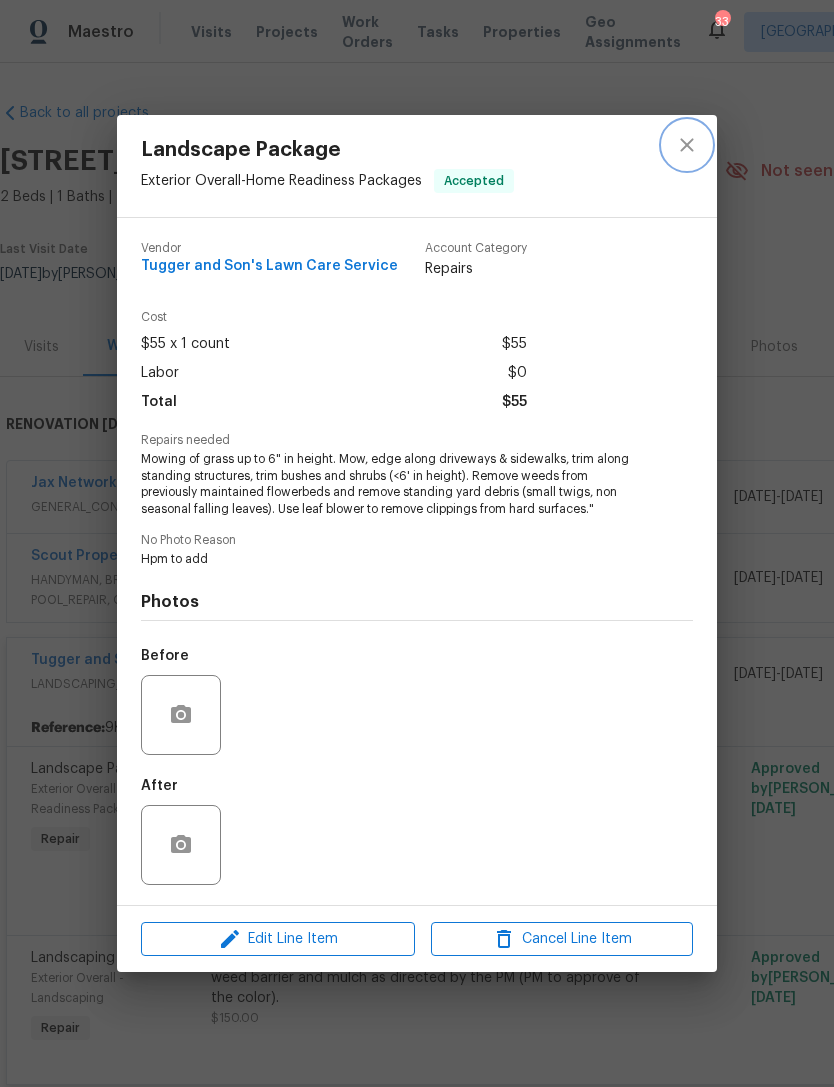 click 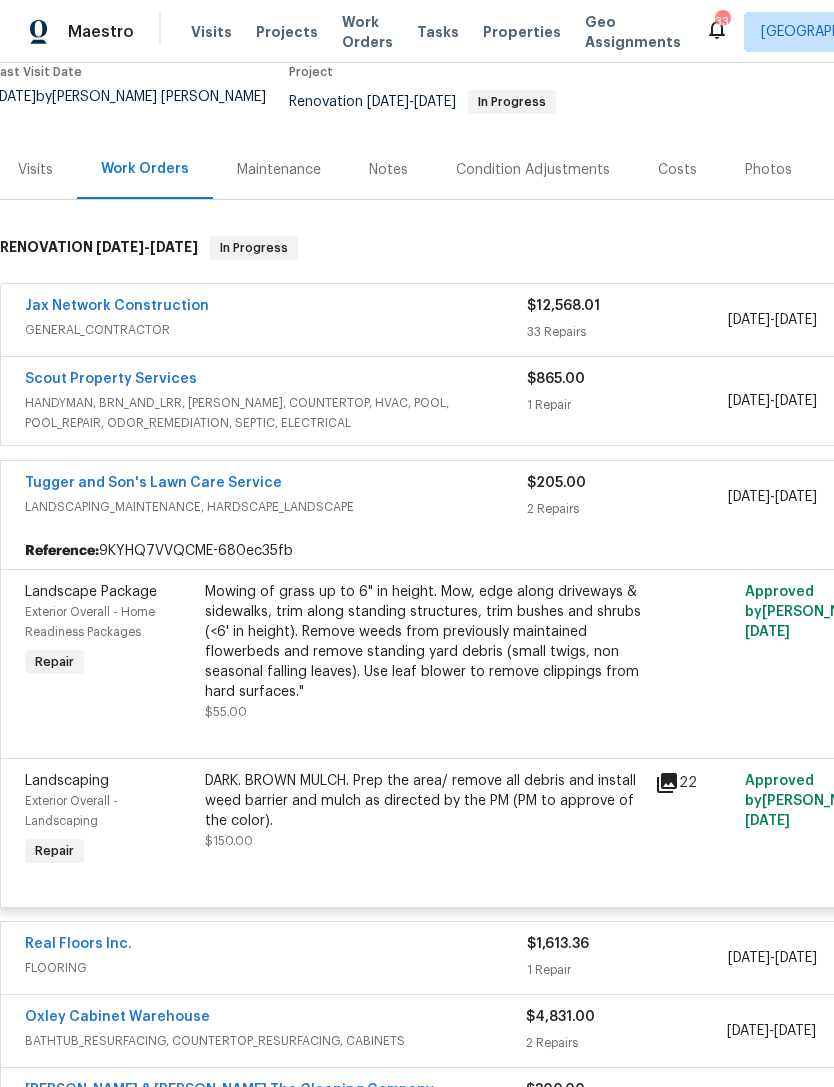scroll, scrollTop: 199, scrollLeft: 15, axis: both 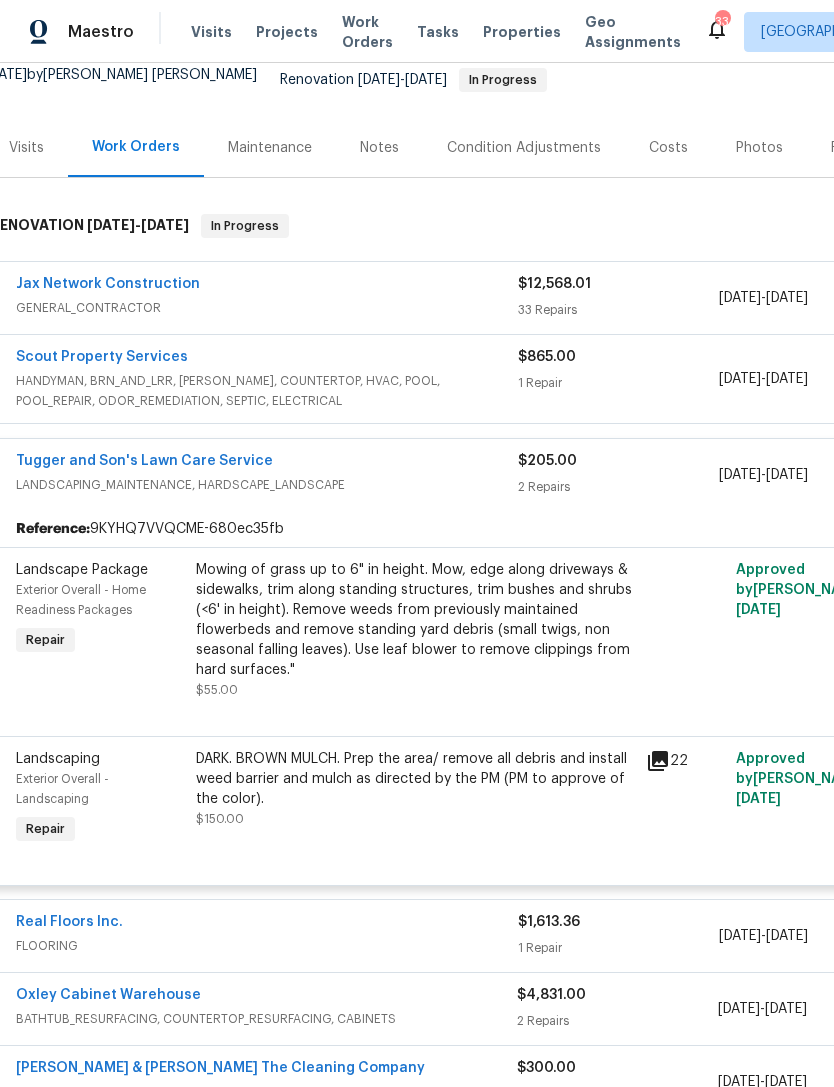 click on "Mowing of grass up to 6" in height. Mow, edge along driveways & sidewalks, trim along standing structures, trim bushes and shrubs (<6' in height). Remove weeds from previously maintained flowerbeds and remove standing yard debris (small twigs, non seasonal falling leaves).  Use leaf blower to remove clippings from hard surfaces."" at bounding box center (415, 620) 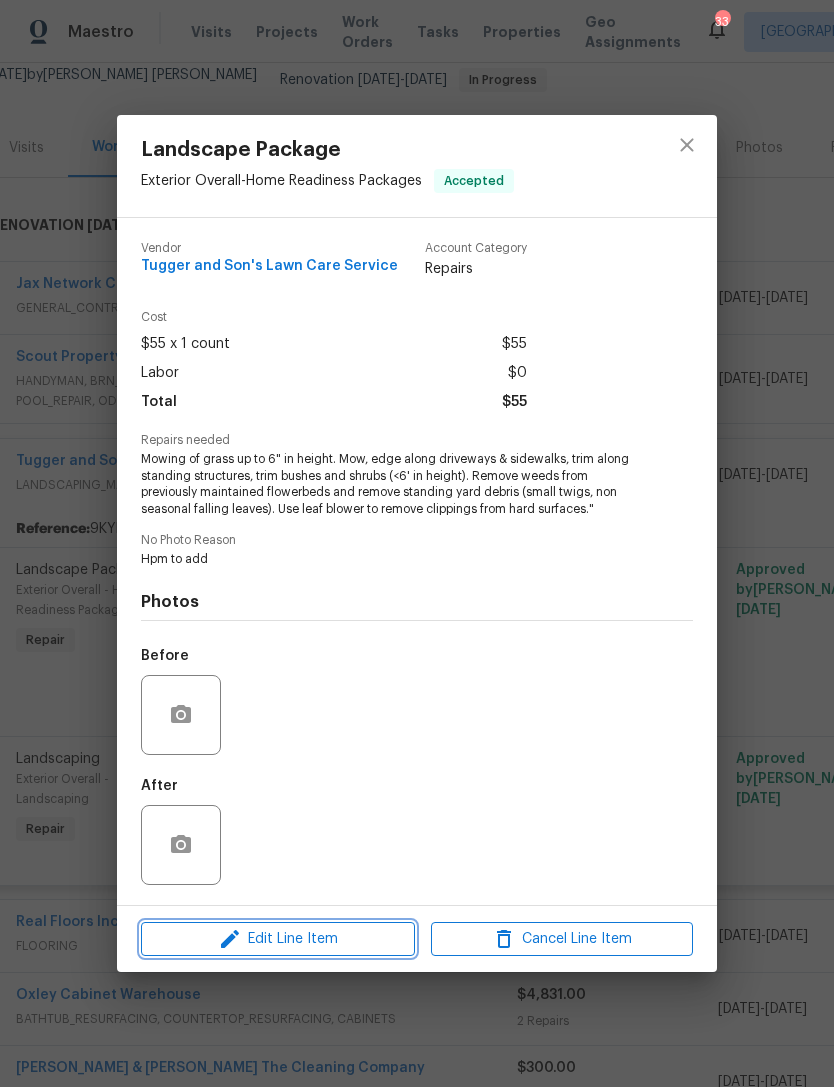 click on "Edit Line Item" at bounding box center [278, 939] 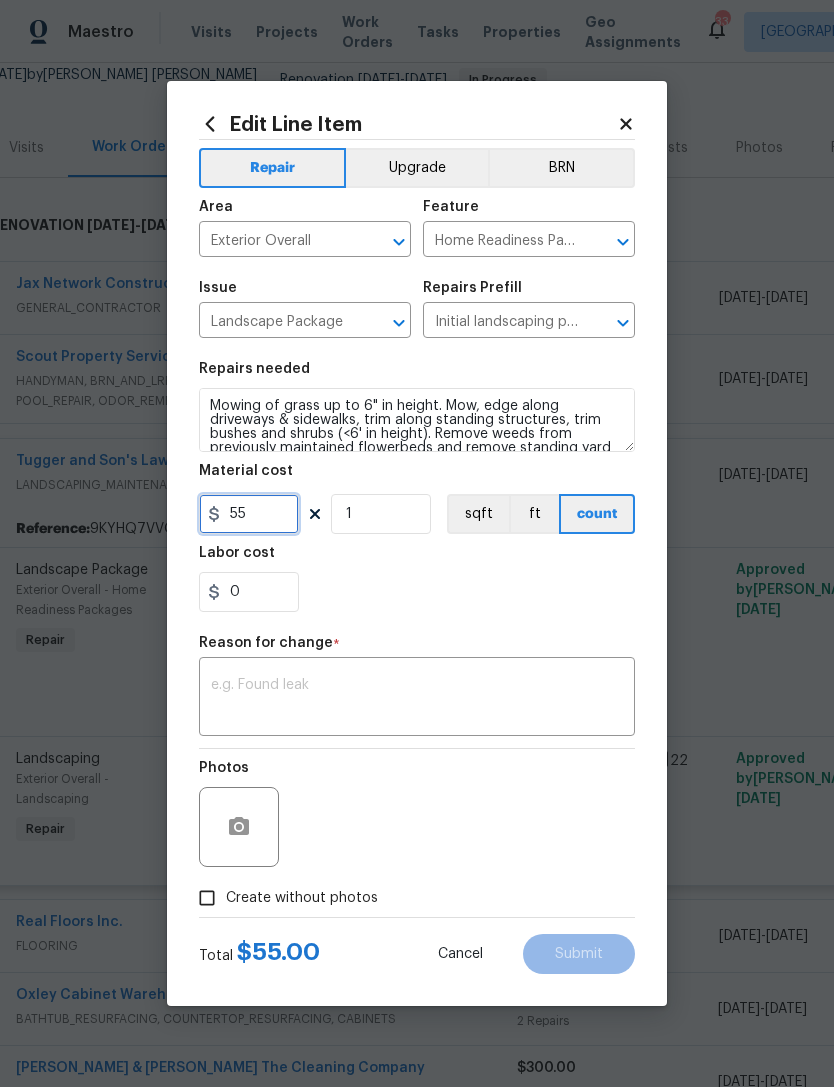click on "55" at bounding box center (249, 514) 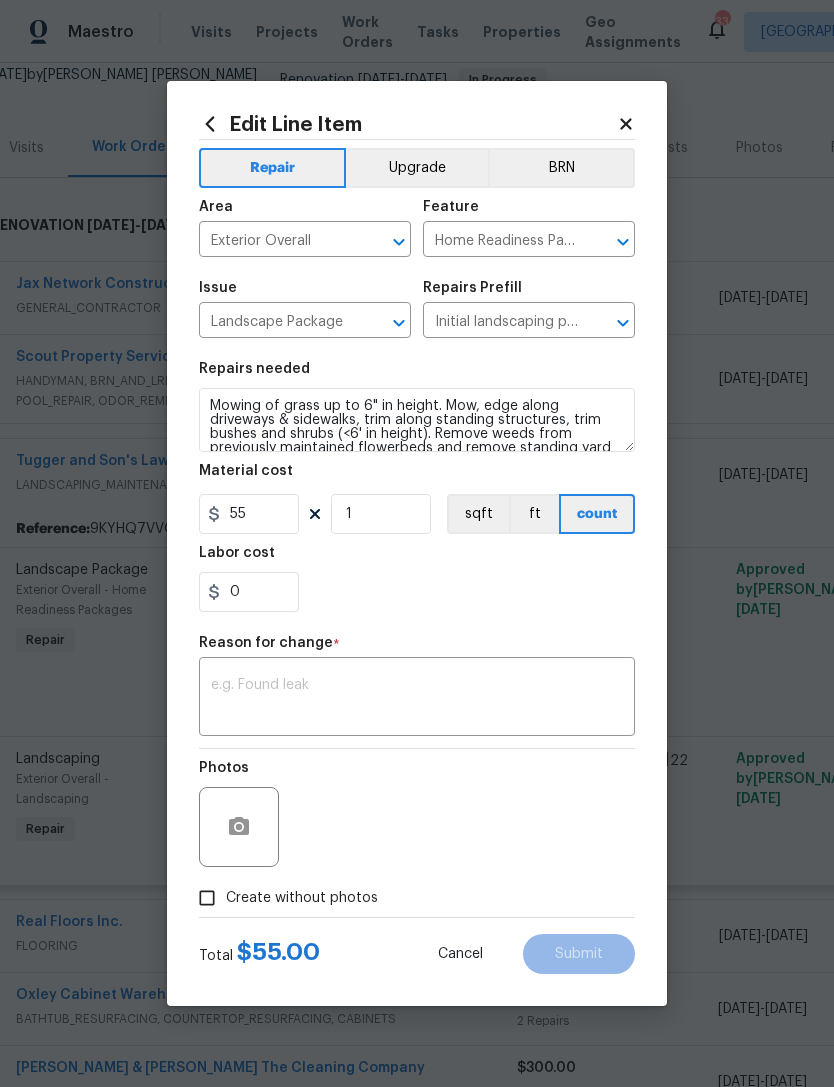 click on "Edit Line Item Repair Upgrade BRN Area Exterior Overall ​ Feature Home Readiness Packages ​ Issue Landscape Package ​ Repairs Prefill Initial landscaping package $300.00 ​ Repairs needed Mowing of grass up to 6" in height. Mow, edge along driveways & sidewalks, trim along standing structures, trim bushes and shrubs (<6' in height). Remove weeds from previously maintained flowerbeds and remove standing yard debris (small twigs, non seasonal falling leaves).  Use leaf blower to remove clippings from hard surfaces." Material cost 55 1 sqft ft count Labor cost 0 Reason for change * x ​ Photos Create without photos Total   $ 55.00 Cancel Submit" at bounding box center (417, 543) 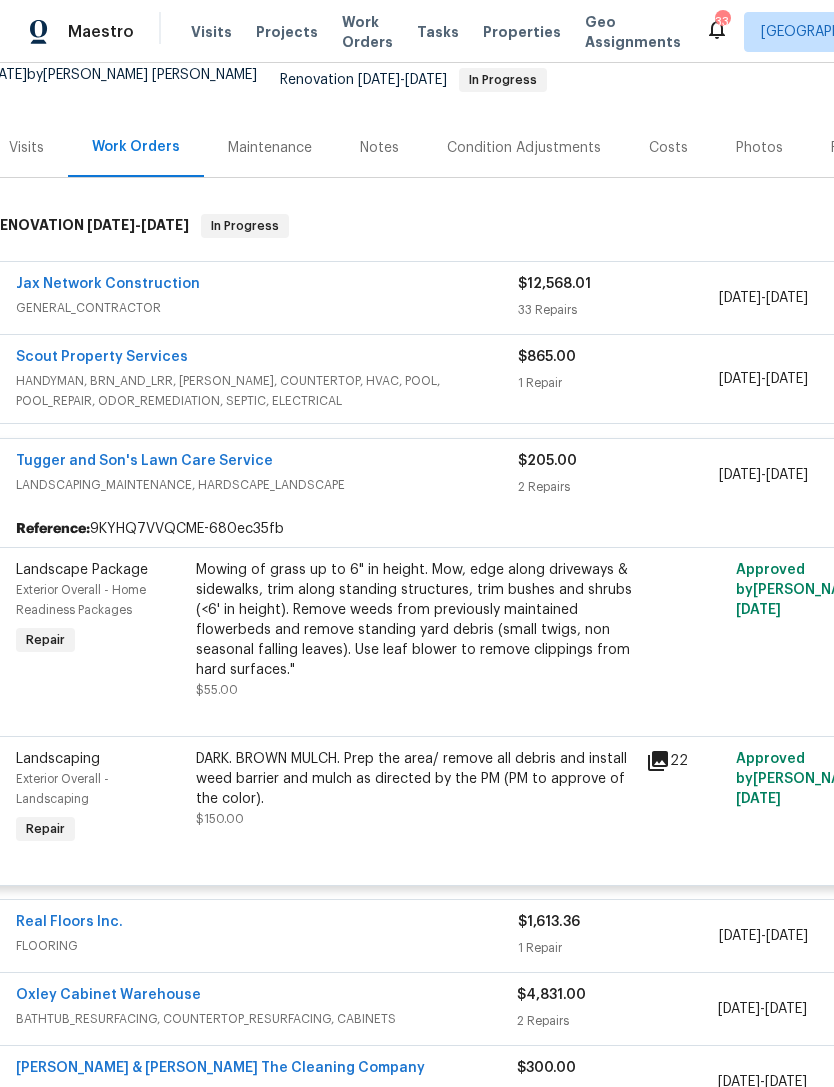 click on "Tugger and Son's Lawn Care Service" at bounding box center [267, 463] 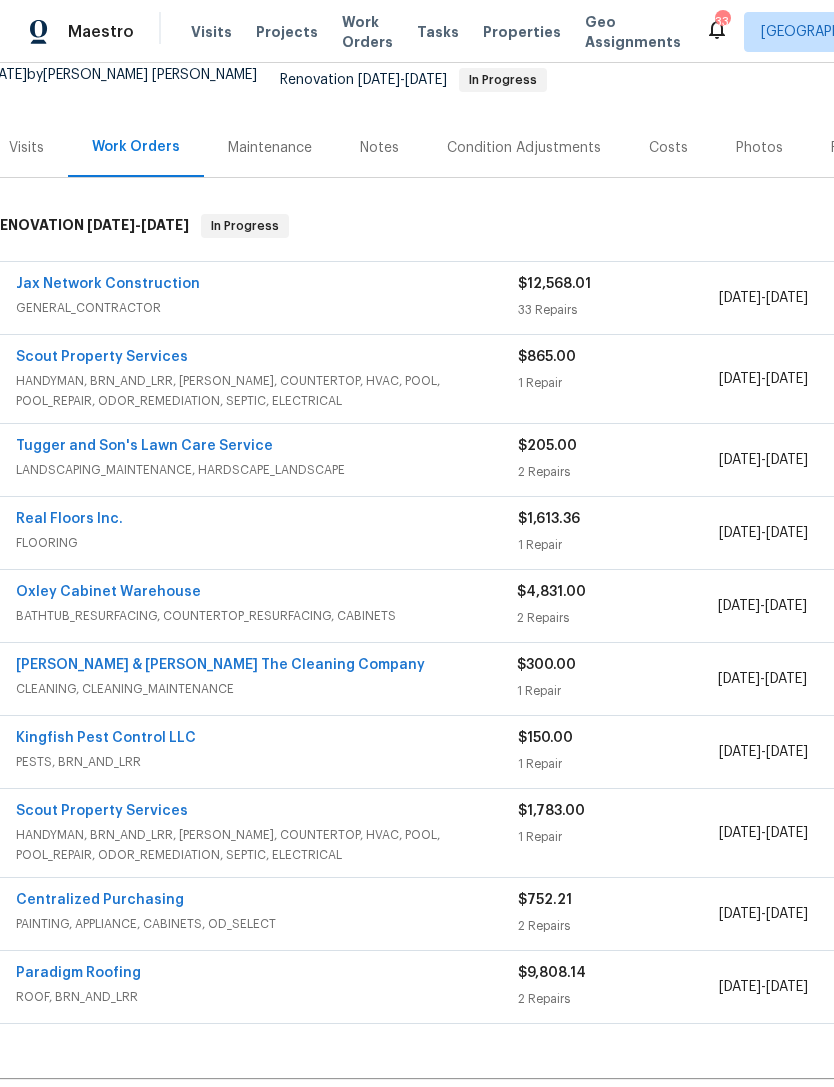 click on "Tugger and Son's Lawn Care Service" at bounding box center [144, 446] 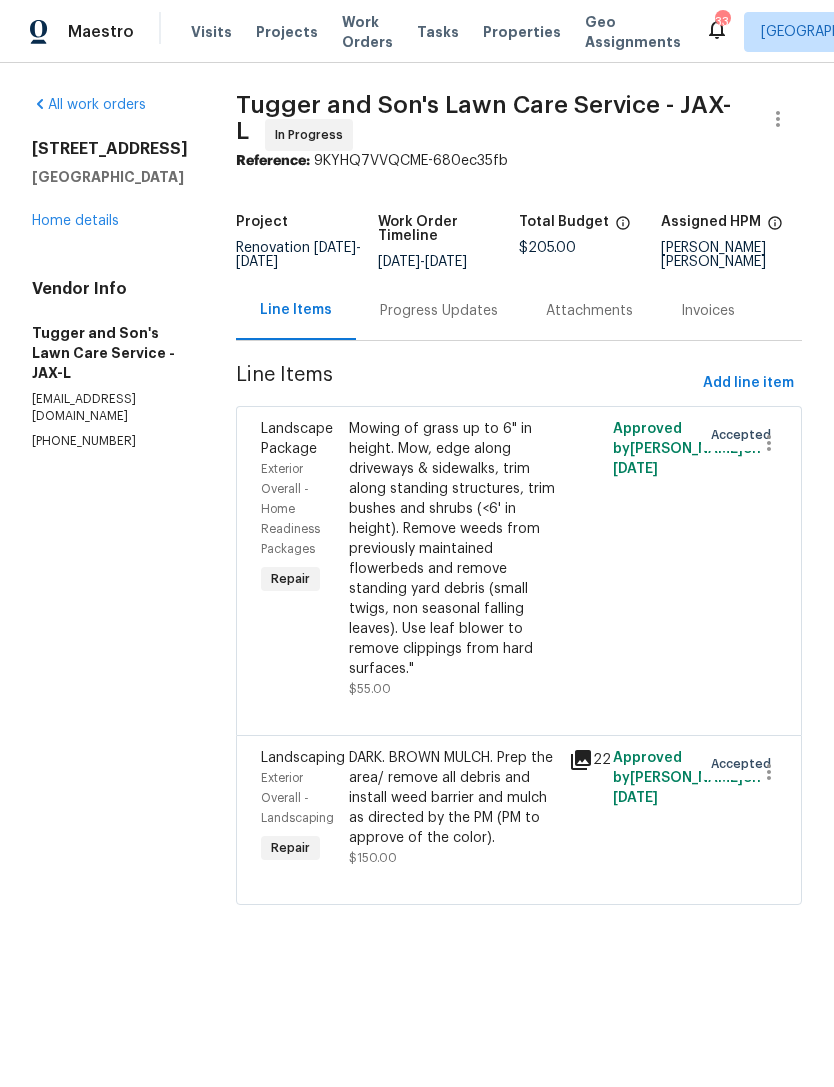 click on "Progress Updates" at bounding box center (439, 311) 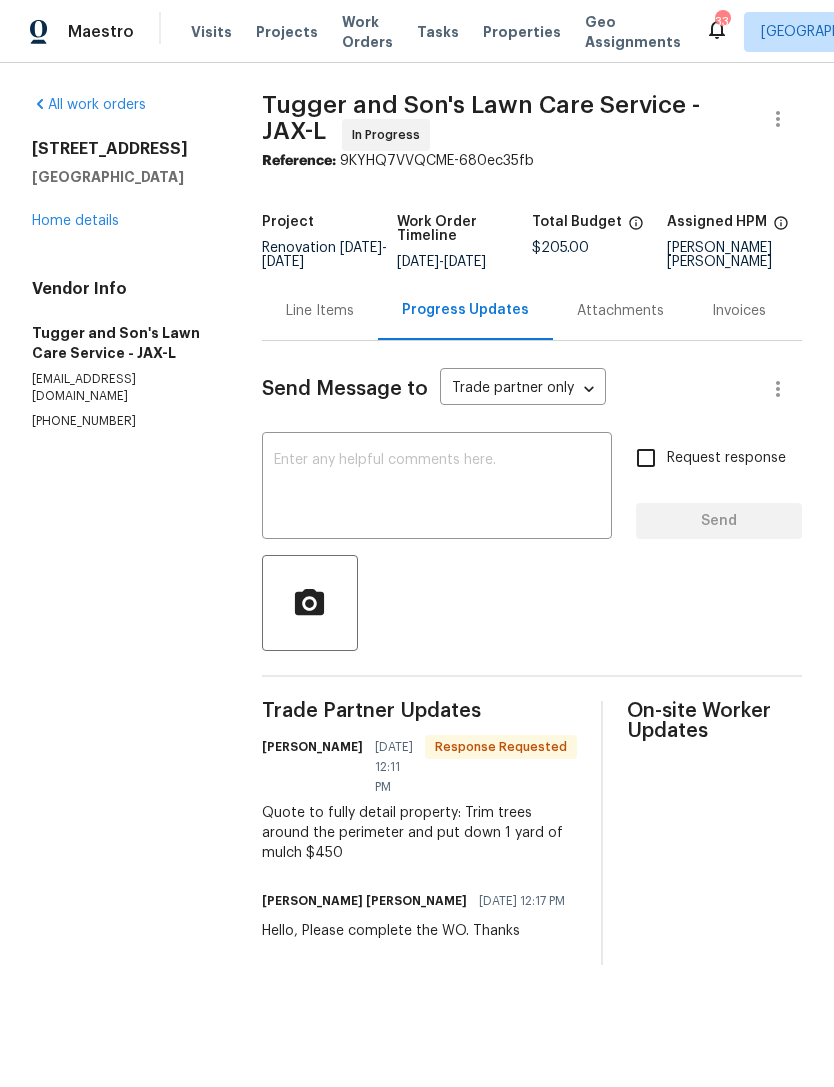 click on "Home details" at bounding box center (75, 221) 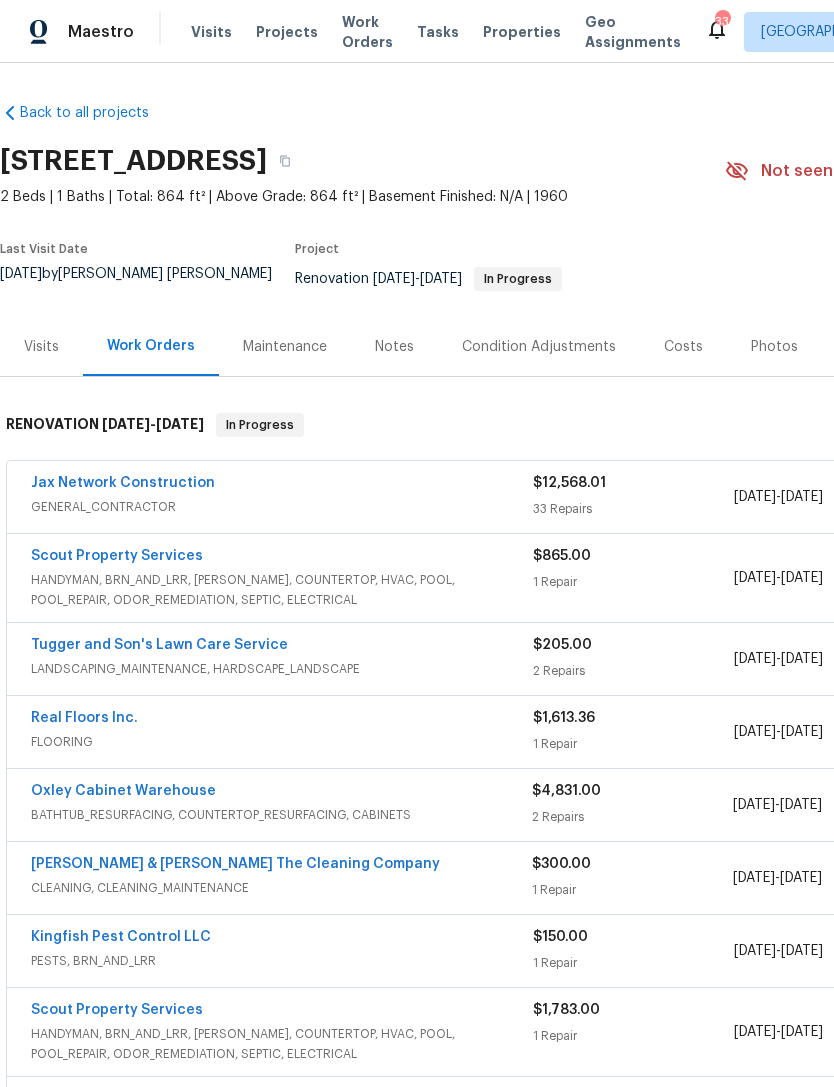 click on "LANDSCAPING_MAINTENANCE, HARDSCAPE_LANDSCAPE" at bounding box center (282, 669) 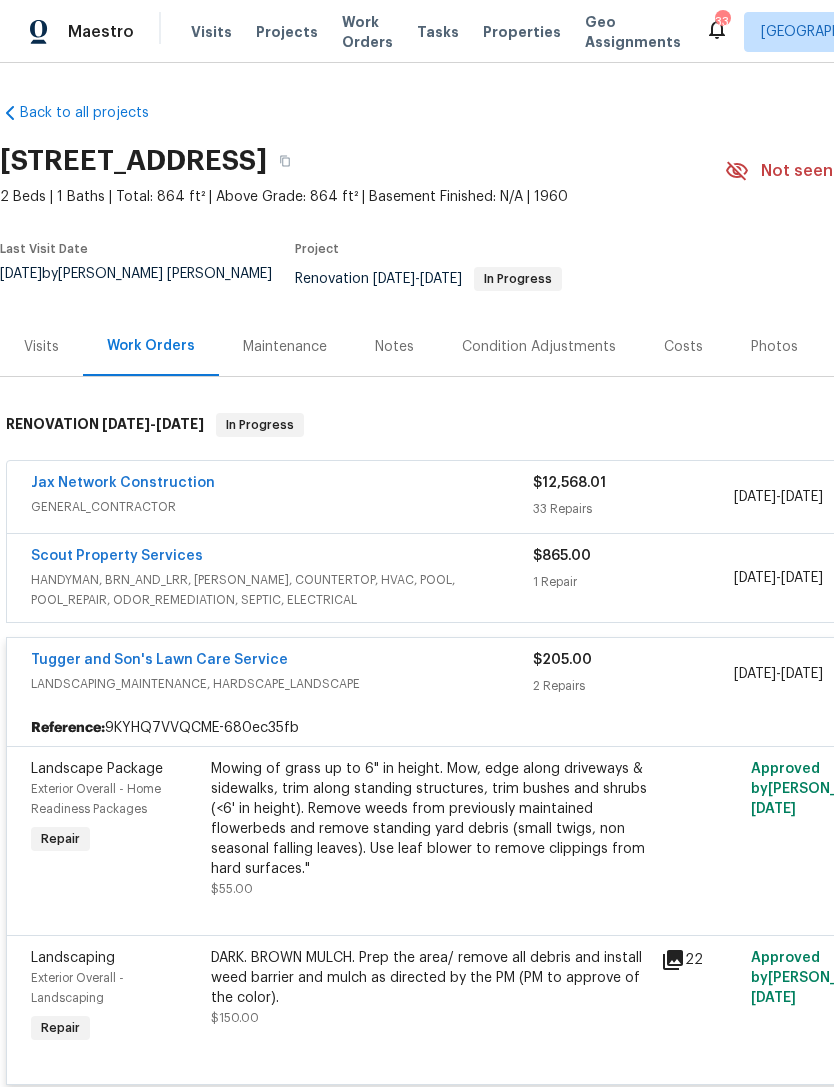 click on "Mowing of grass up to 6" in height. Mow, edge along driveways & sidewalks, trim along standing structures, trim bushes and shrubs (<6' in height). Remove weeds from previously maintained flowerbeds and remove standing yard debris (small twigs, non seasonal falling leaves).  Use leaf blower to remove clippings from hard surfaces."" at bounding box center (430, 819) 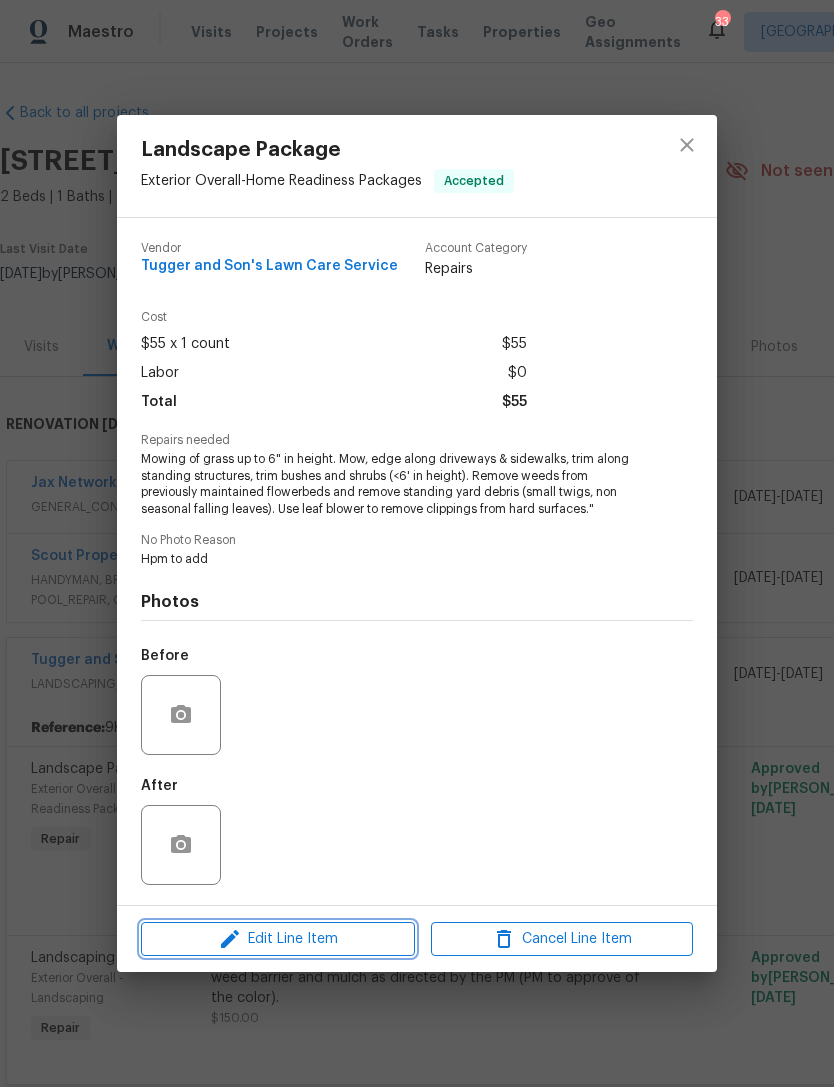 click on "Edit Line Item" at bounding box center (278, 939) 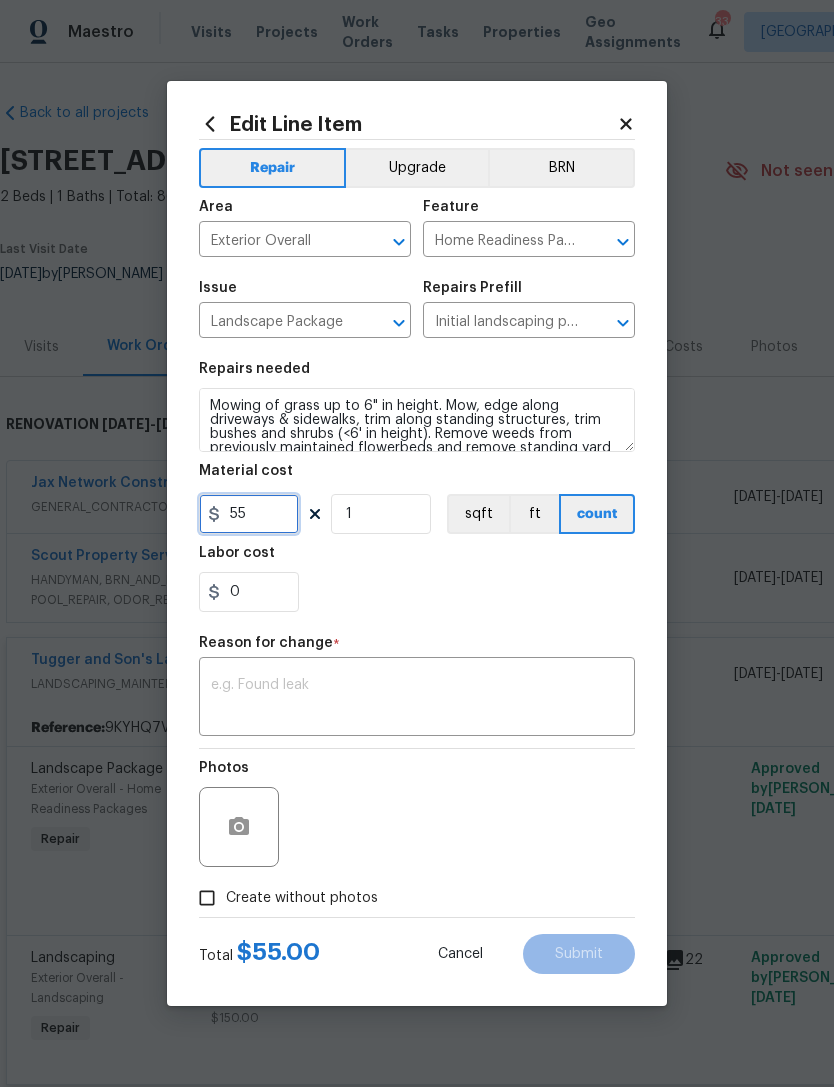 click on "55" at bounding box center [249, 514] 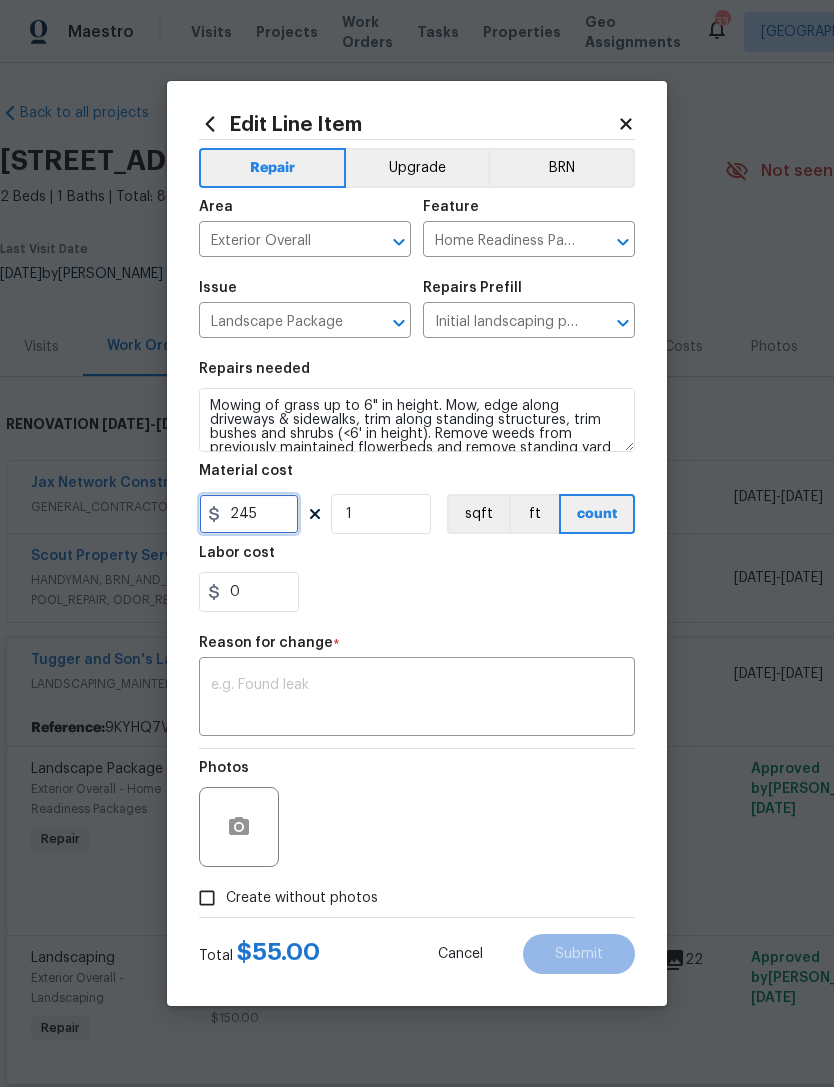 type on "245" 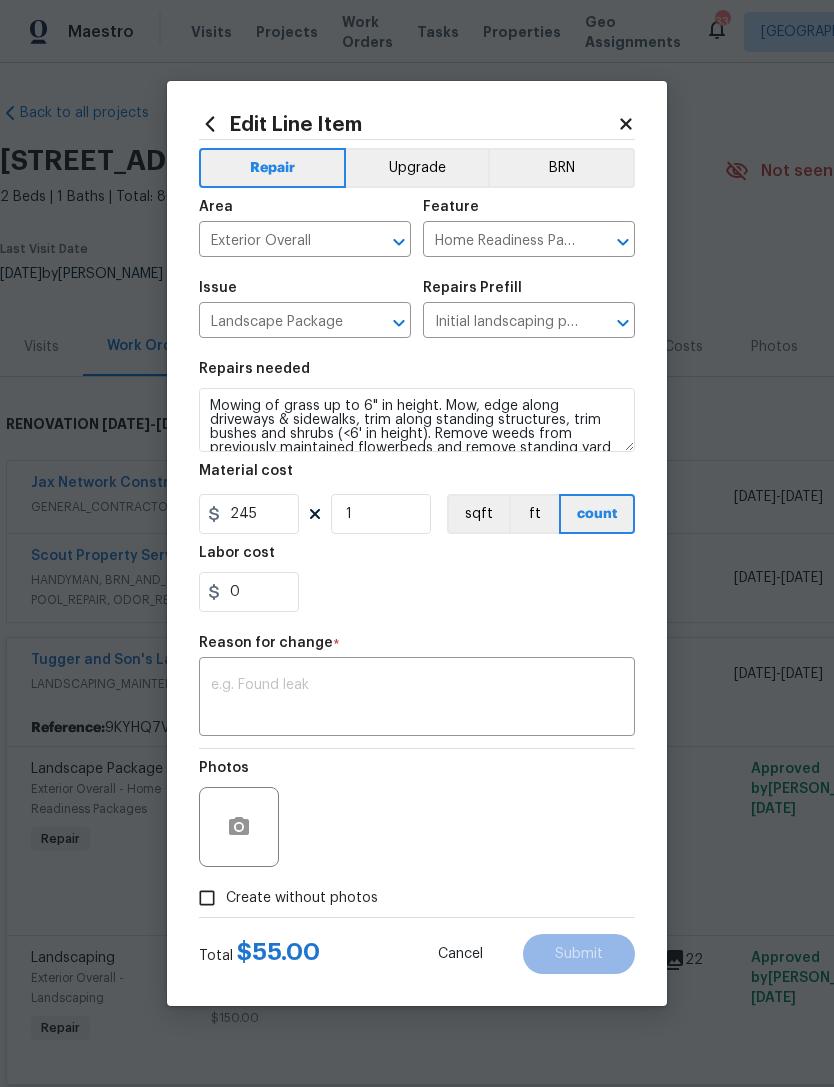 click at bounding box center [417, 699] 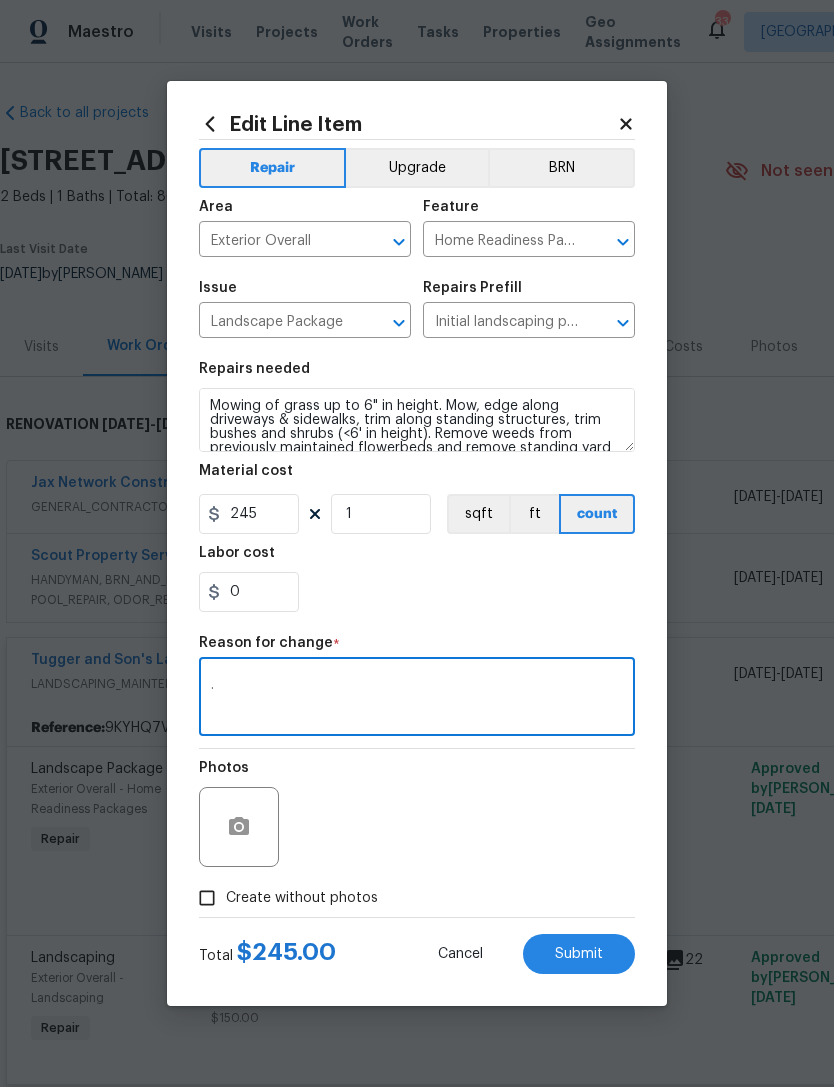 type on "." 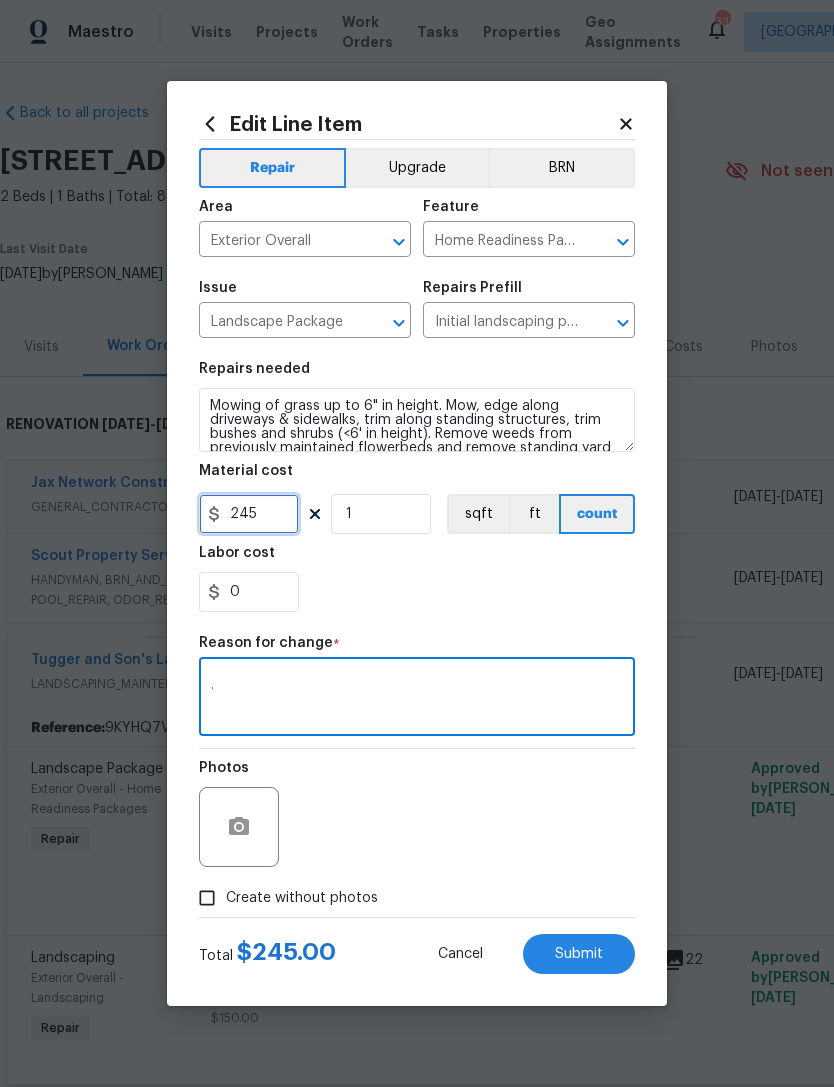 click on "245" at bounding box center [249, 514] 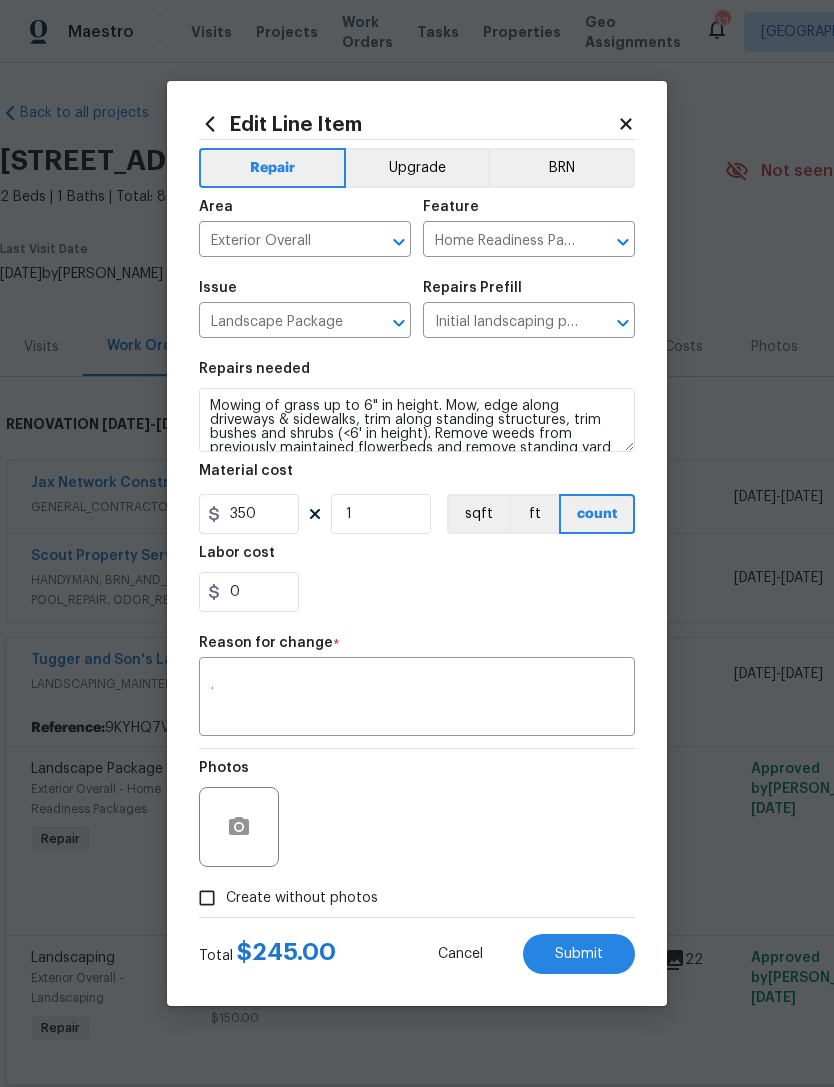 click on "." at bounding box center [417, 699] 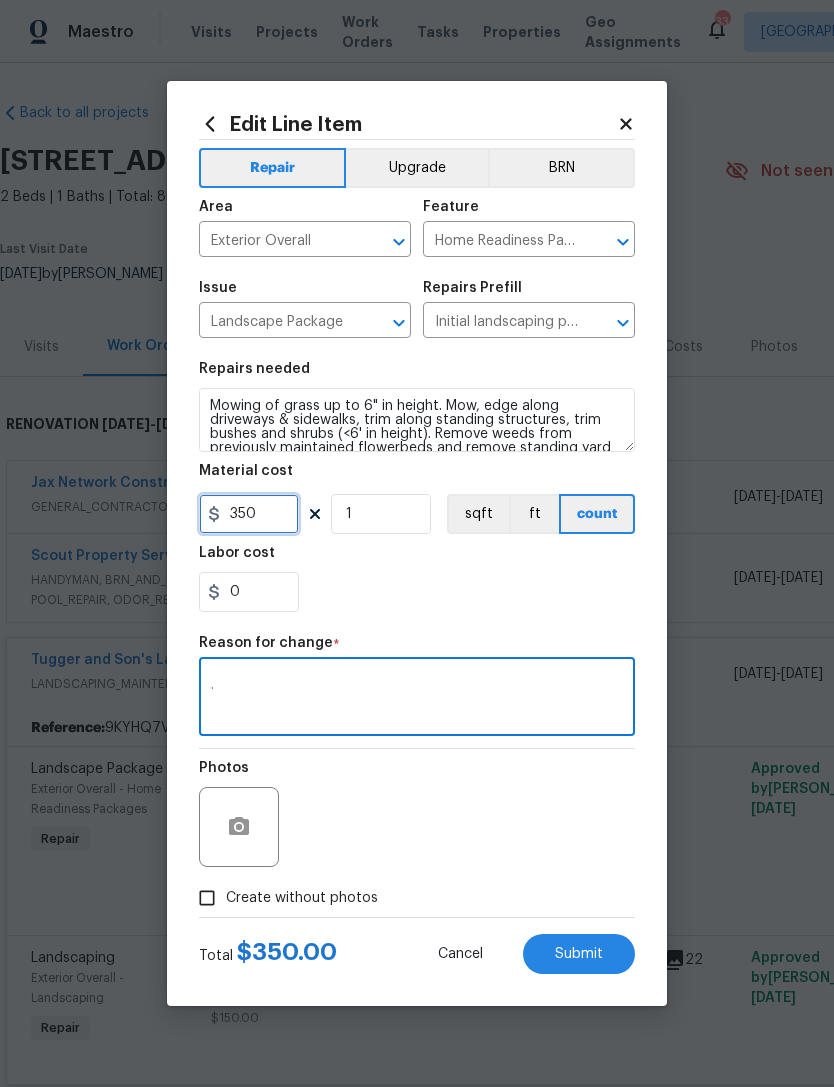 click on "350" at bounding box center (249, 514) 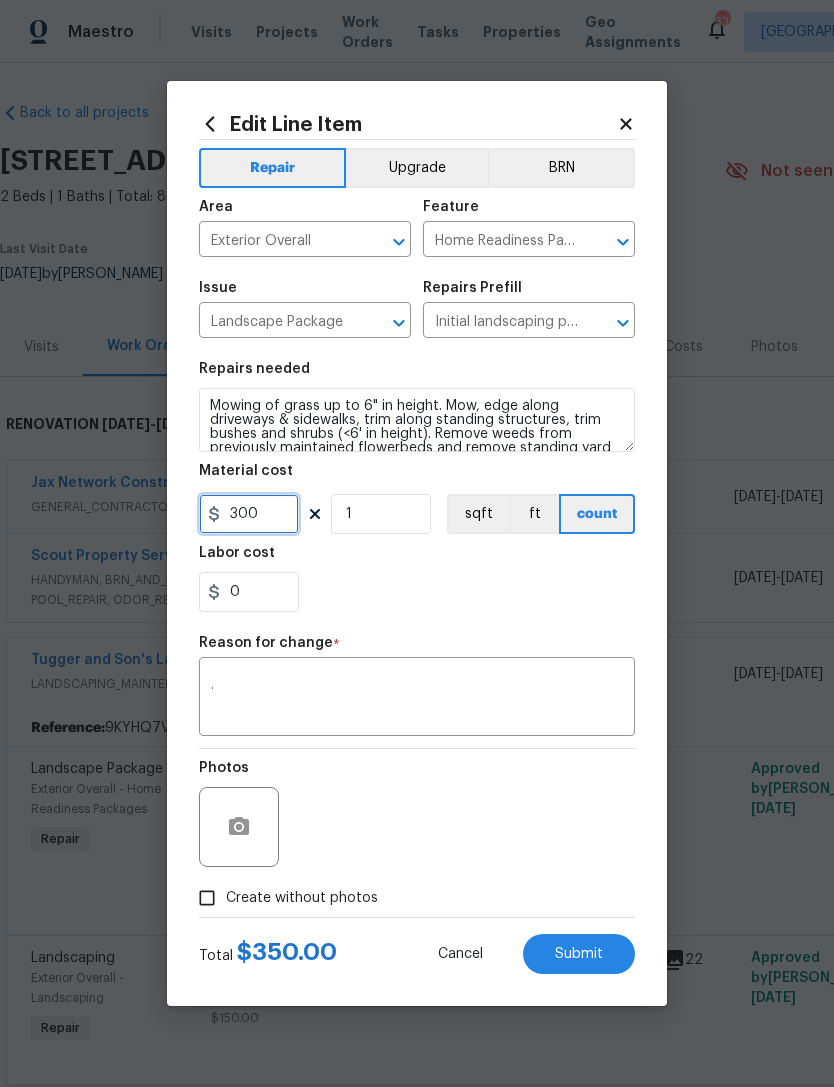 type on "300" 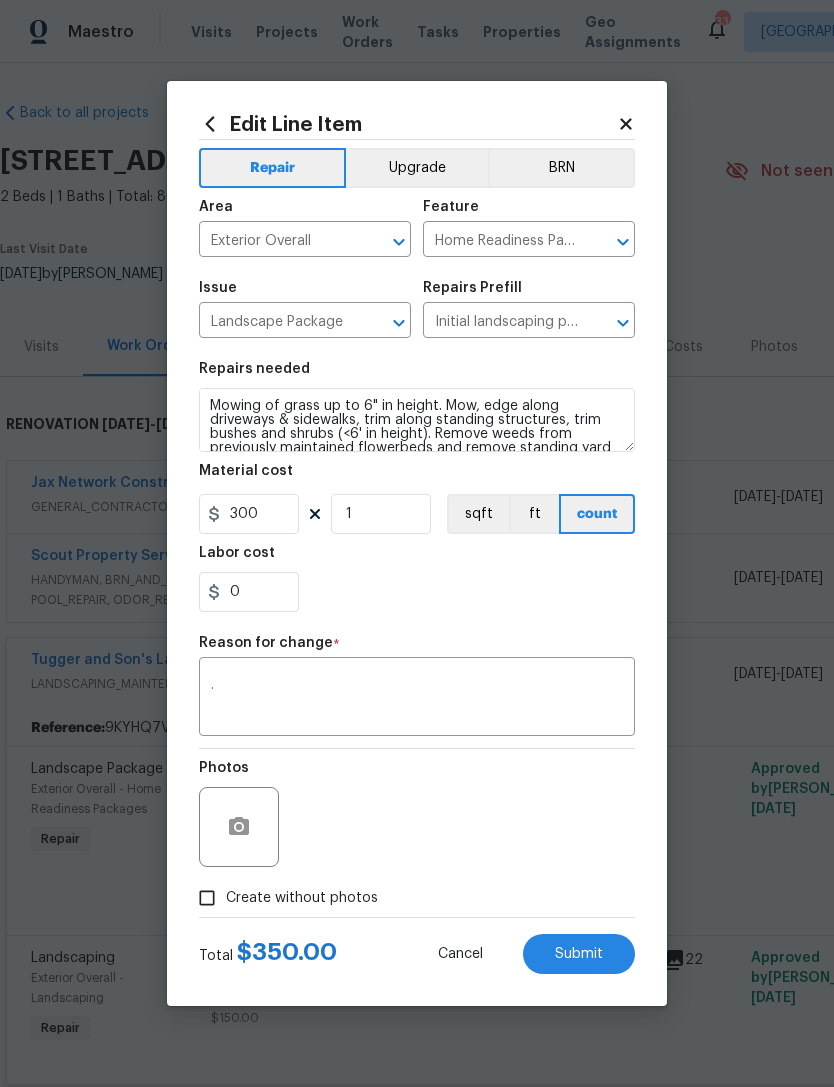 click on "0" at bounding box center (417, 592) 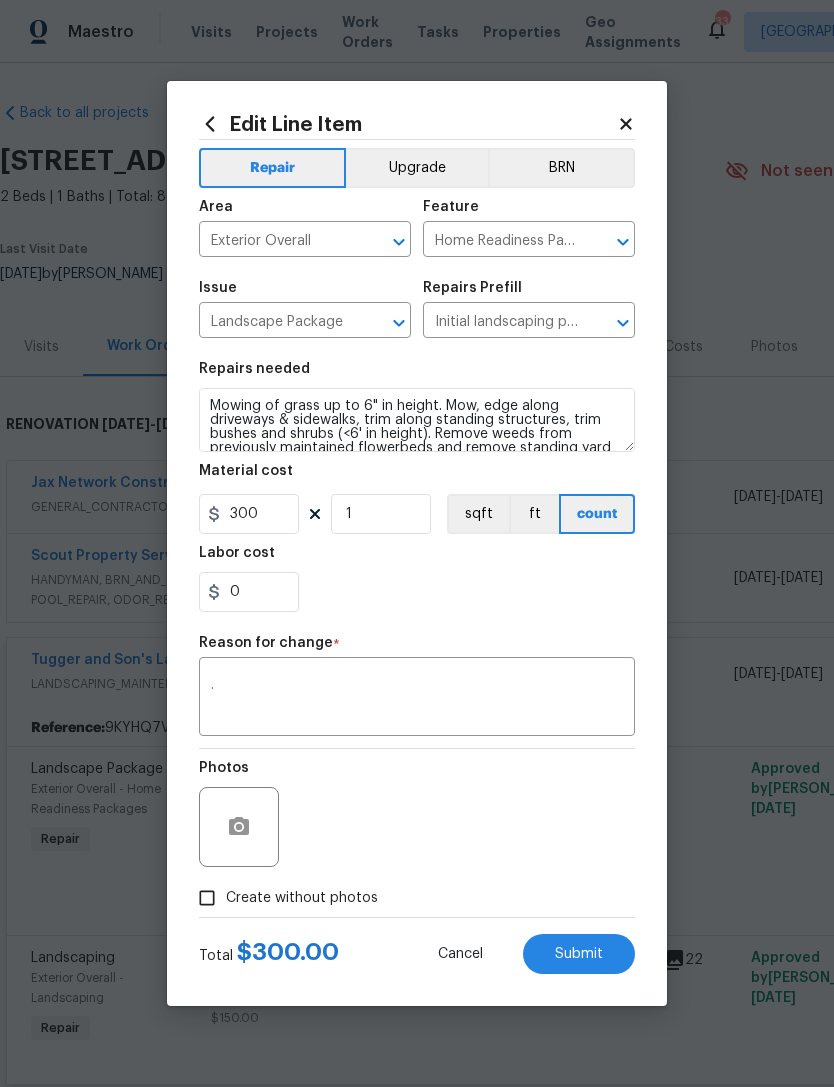 click on "Submit" at bounding box center [579, 954] 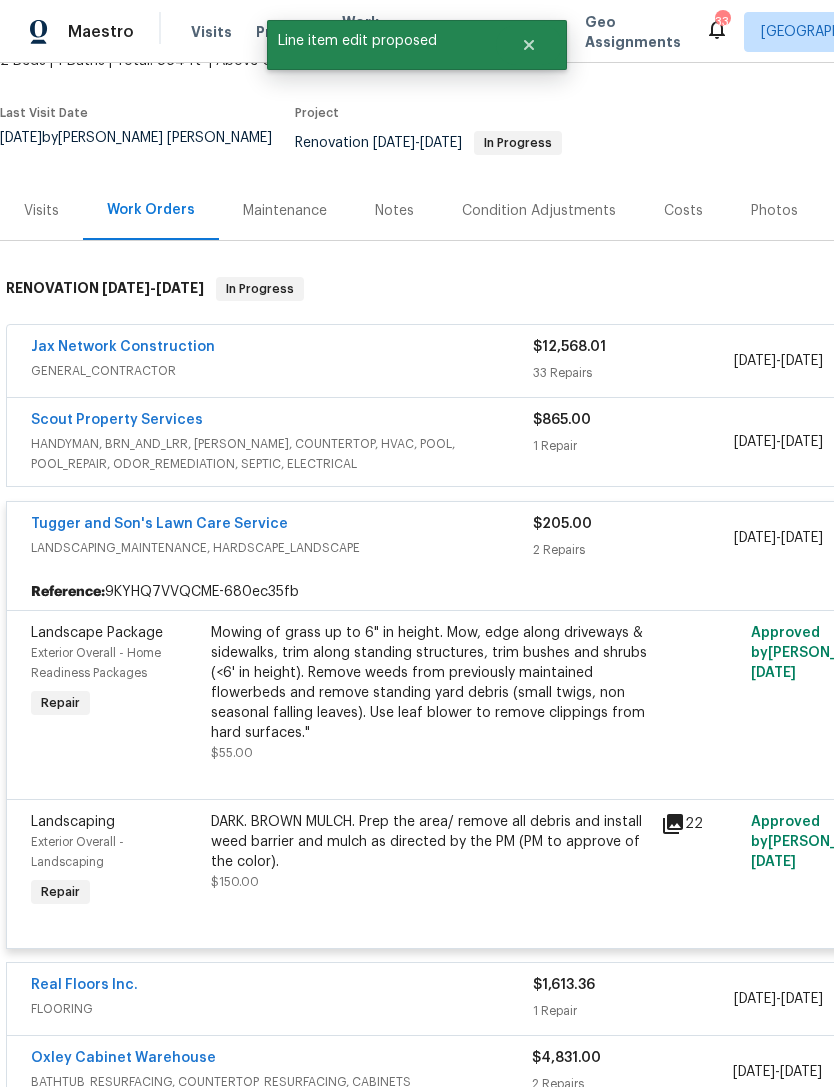 scroll, scrollTop: 136, scrollLeft: 0, axis: vertical 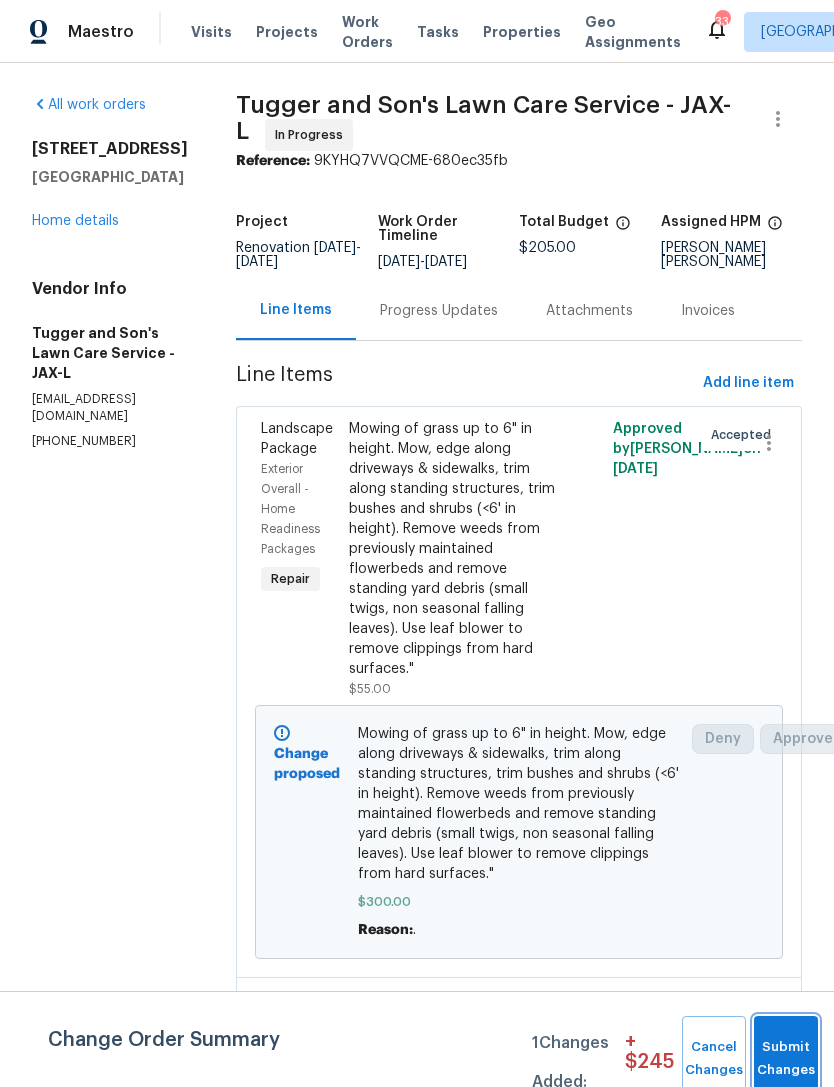 click on "Submit Changes" at bounding box center (786, 1059) 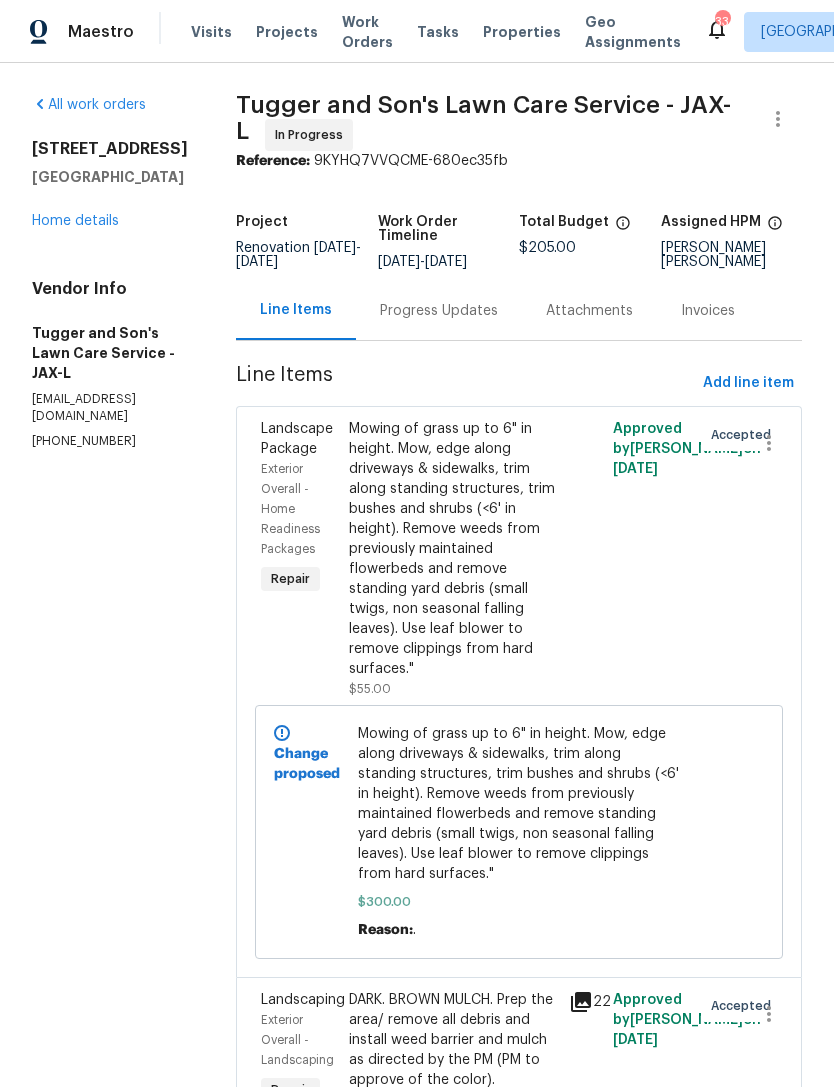 click on "All work orders 210 Hilltop Dr Orange Park, FL 32073 Home details Vendor Info Tugger and Son's Lawn Care Service - JAX-L tuggerandsons7@gmail.com (904) 575-6612" at bounding box center (110, 272) 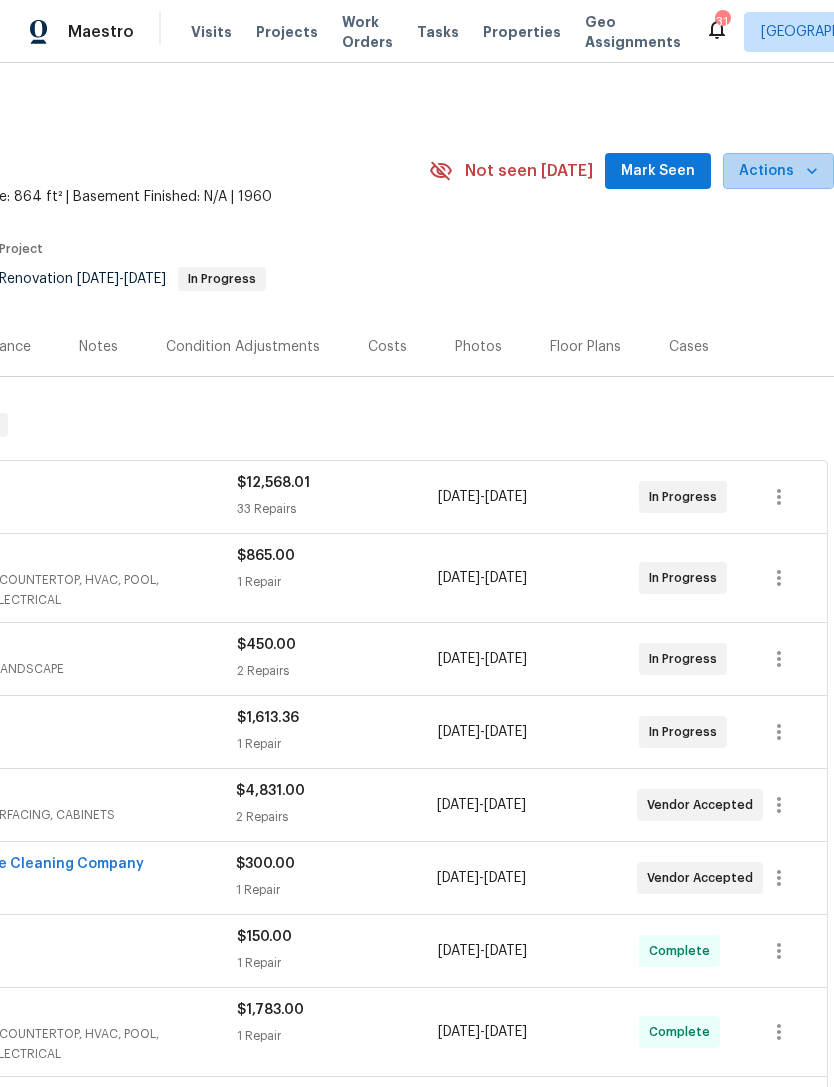 scroll, scrollTop: 0, scrollLeft: 296, axis: horizontal 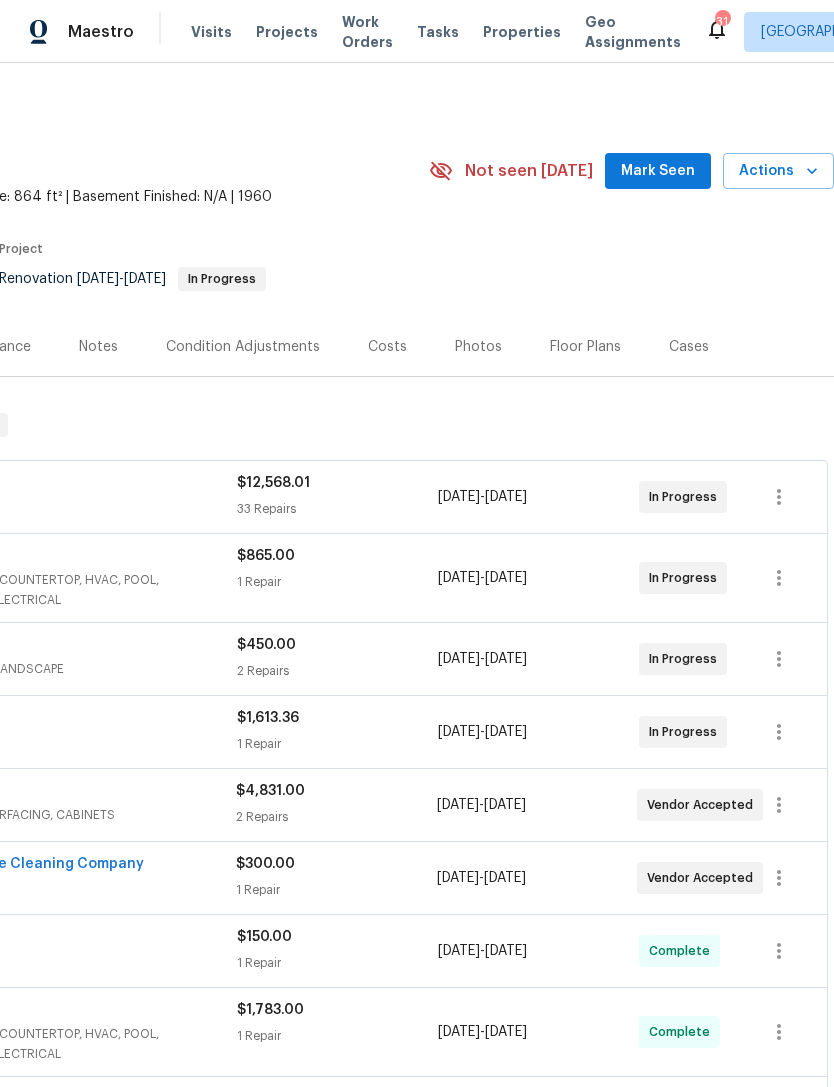 click 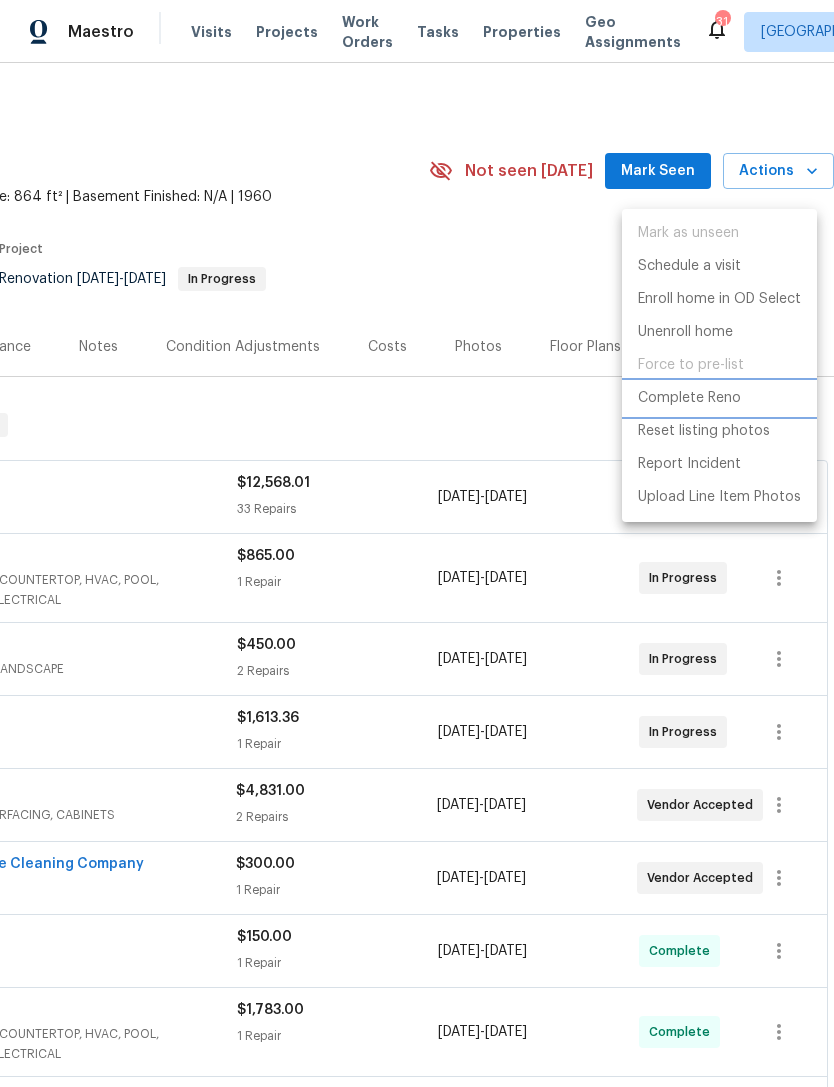 click on "Complete Reno" at bounding box center (689, 398) 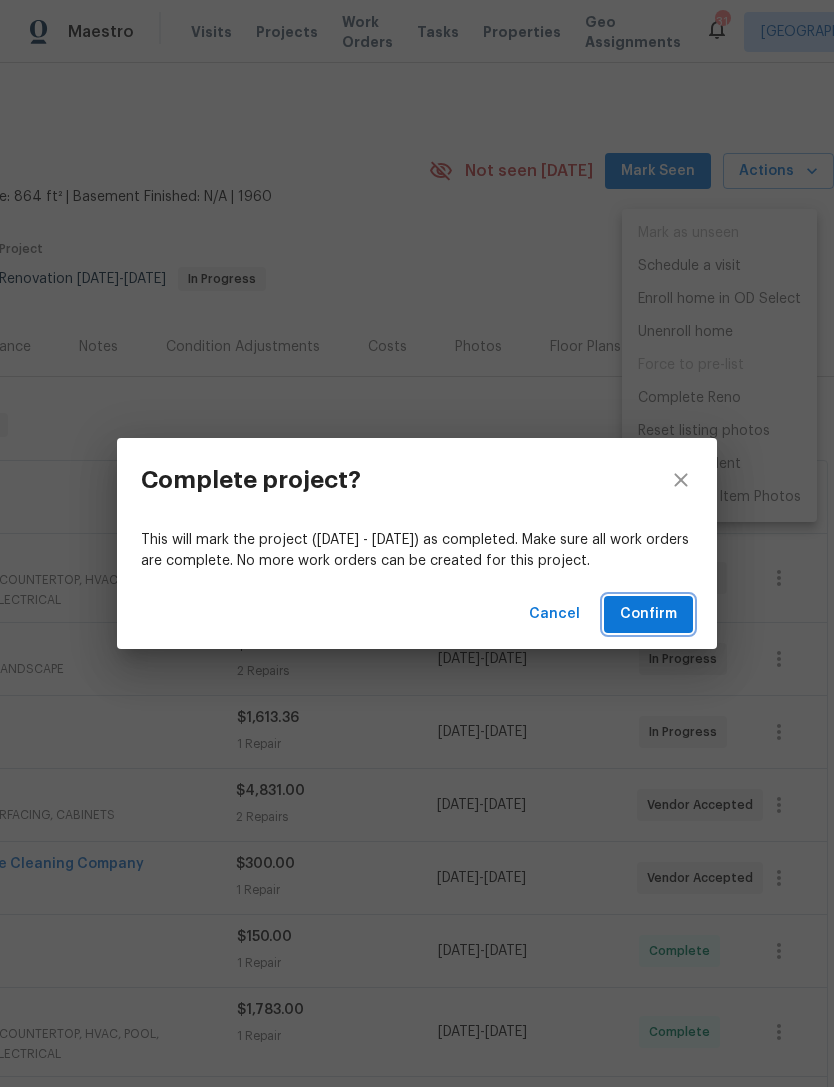 click on "Confirm" at bounding box center [648, 614] 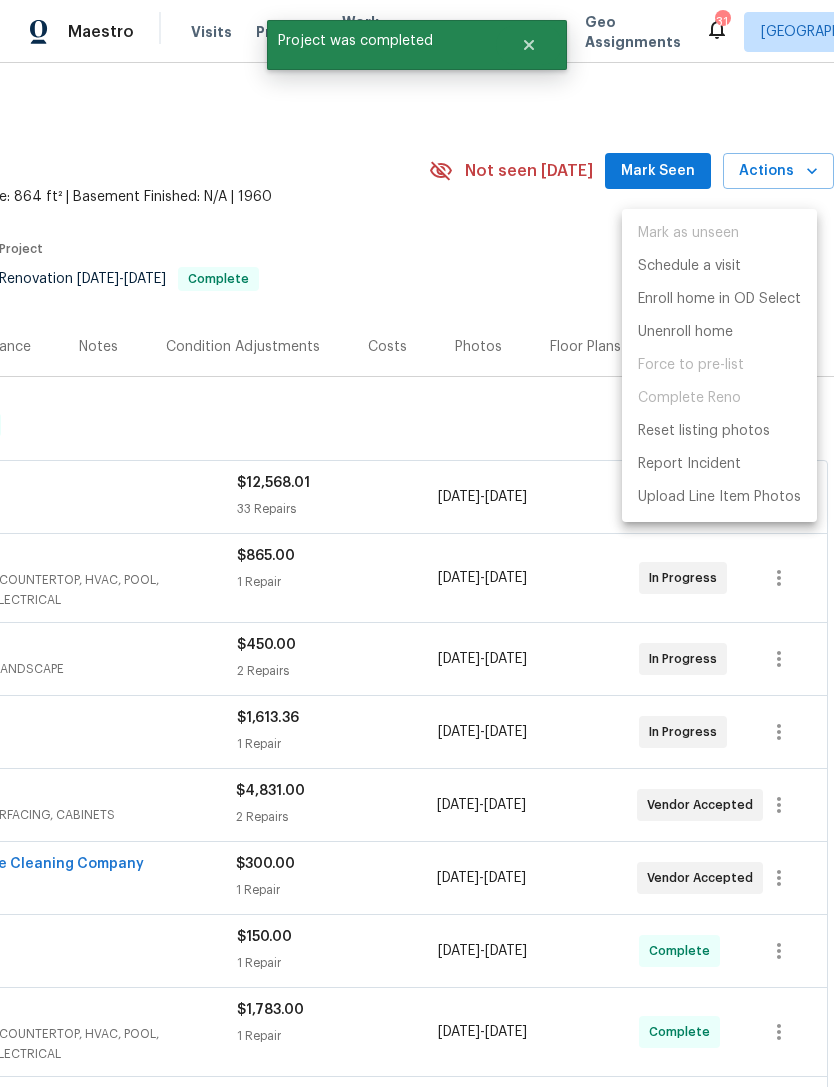 click at bounding box center (417, 543) 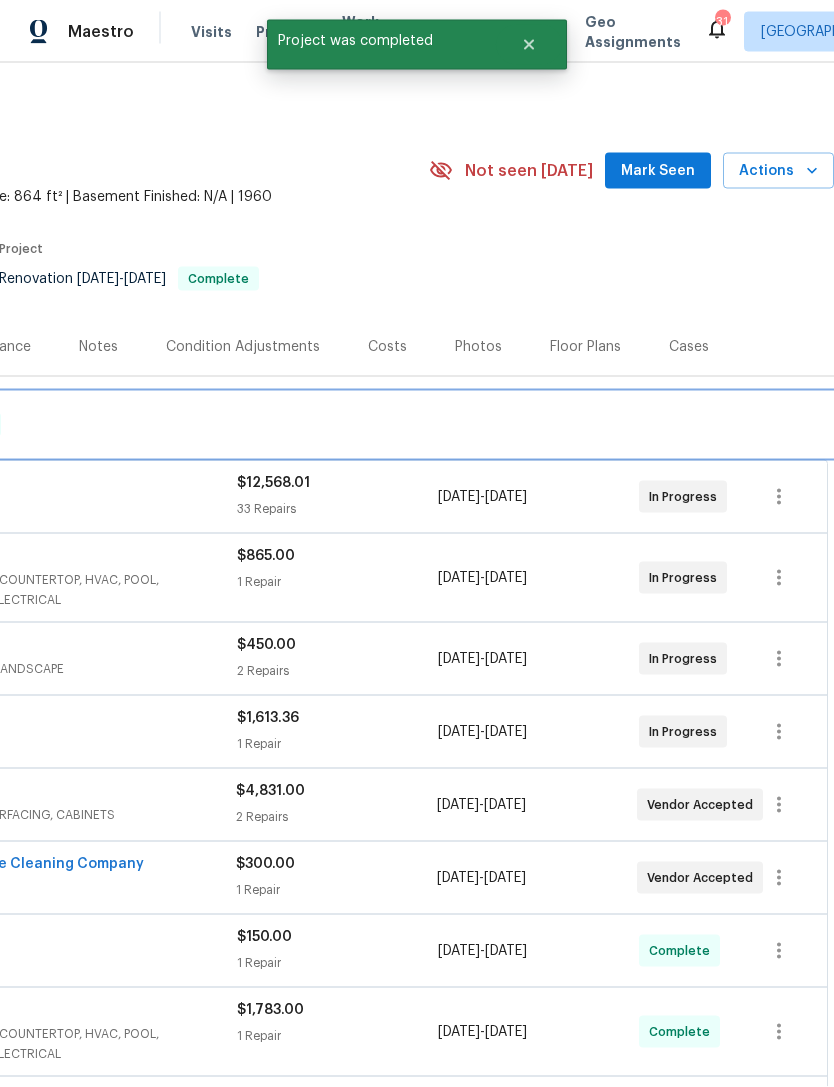 click on "RENOVATION   6/23/25  -  7/12/25 Complete" at bounding box center [269, 425] 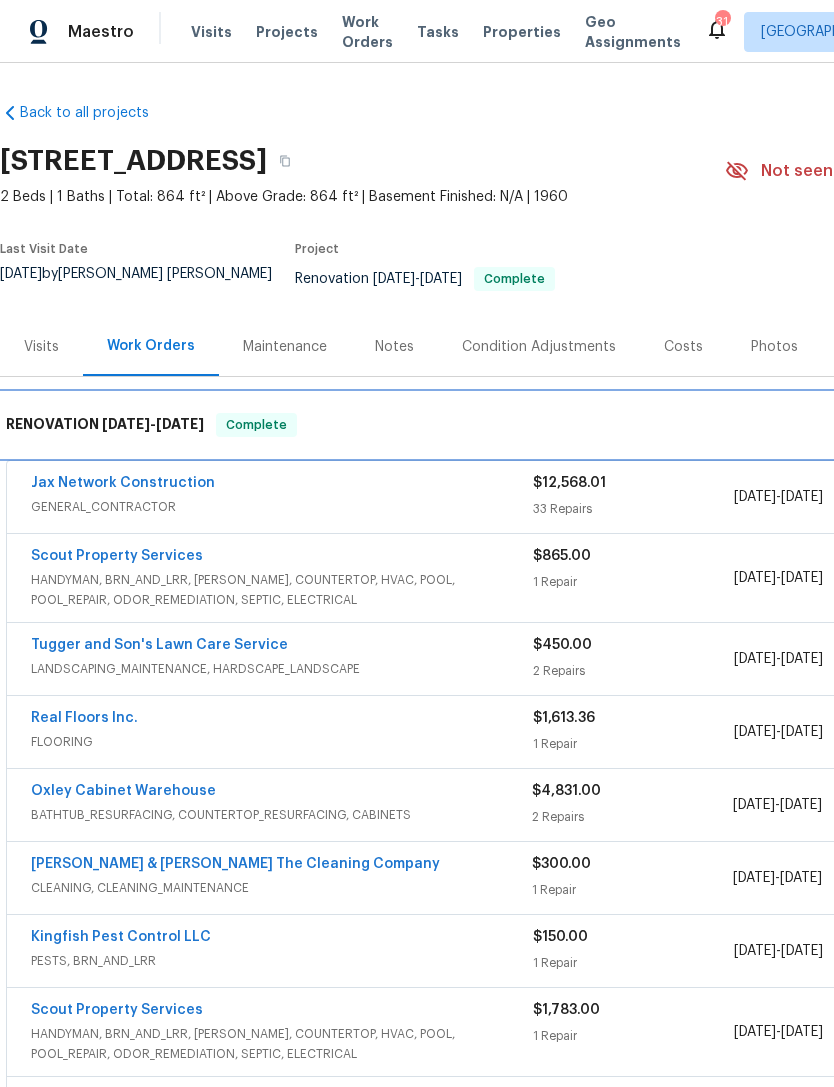 scroll, scrollTop: 0, scrollLeft: 0, axis: both 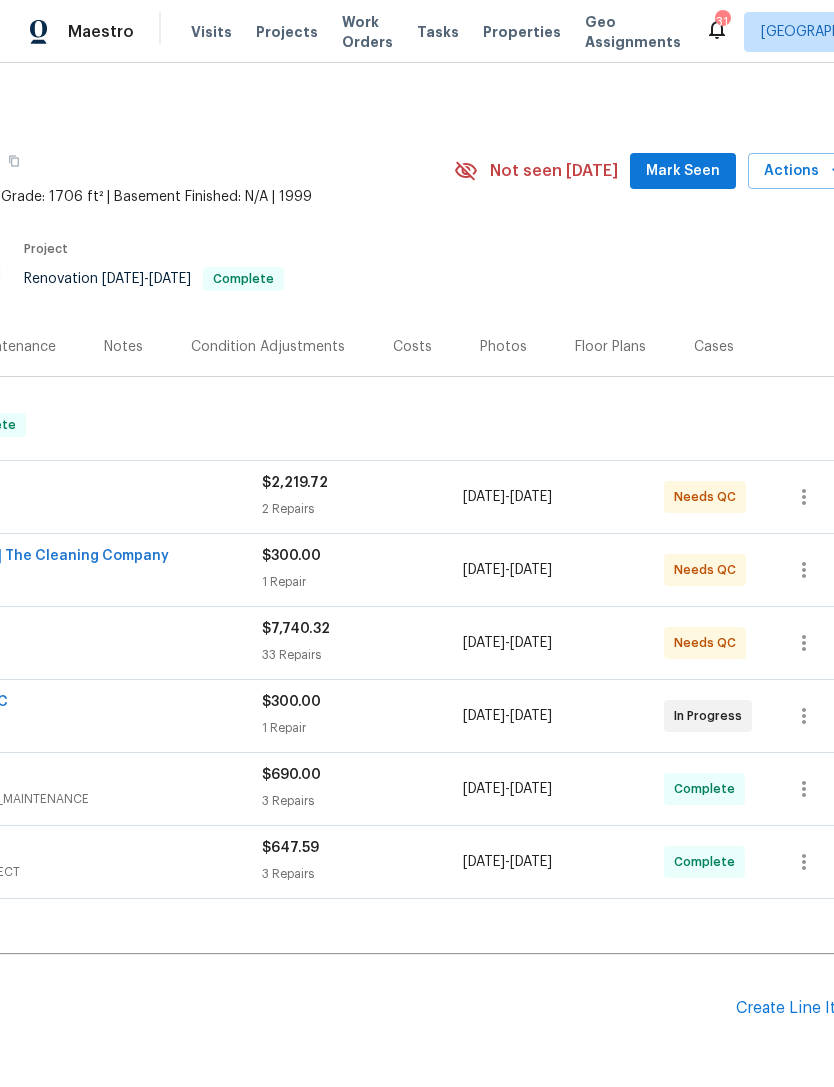 click on "Photos" at bounding box center (503, 347) 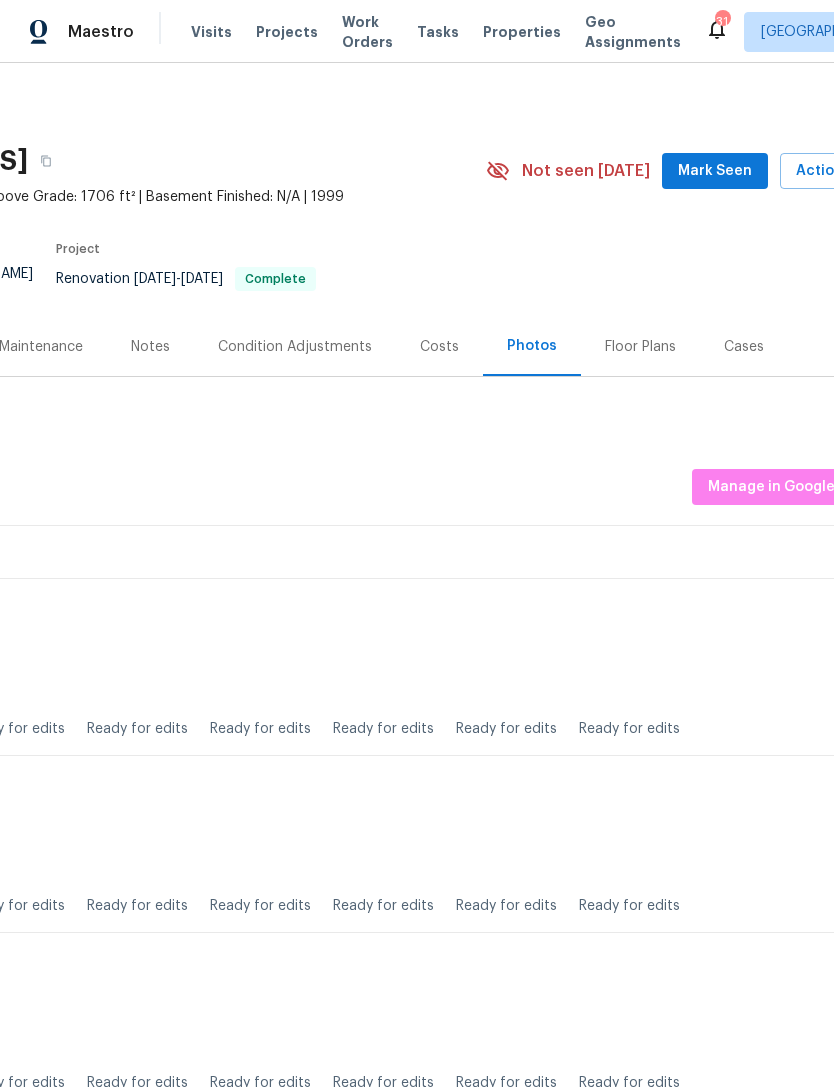 scroll, scrollTop: 0, scrollLeft: 239, axis: horizontal 